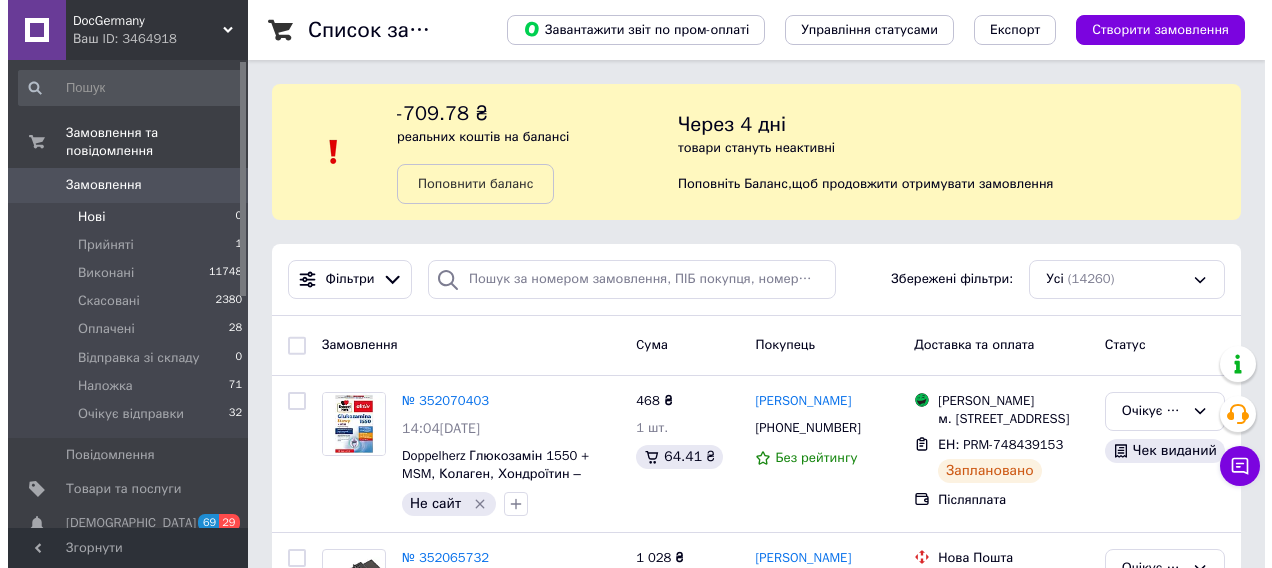 scroll, scrollTop: 0, scrollLeft: 0, axis: both 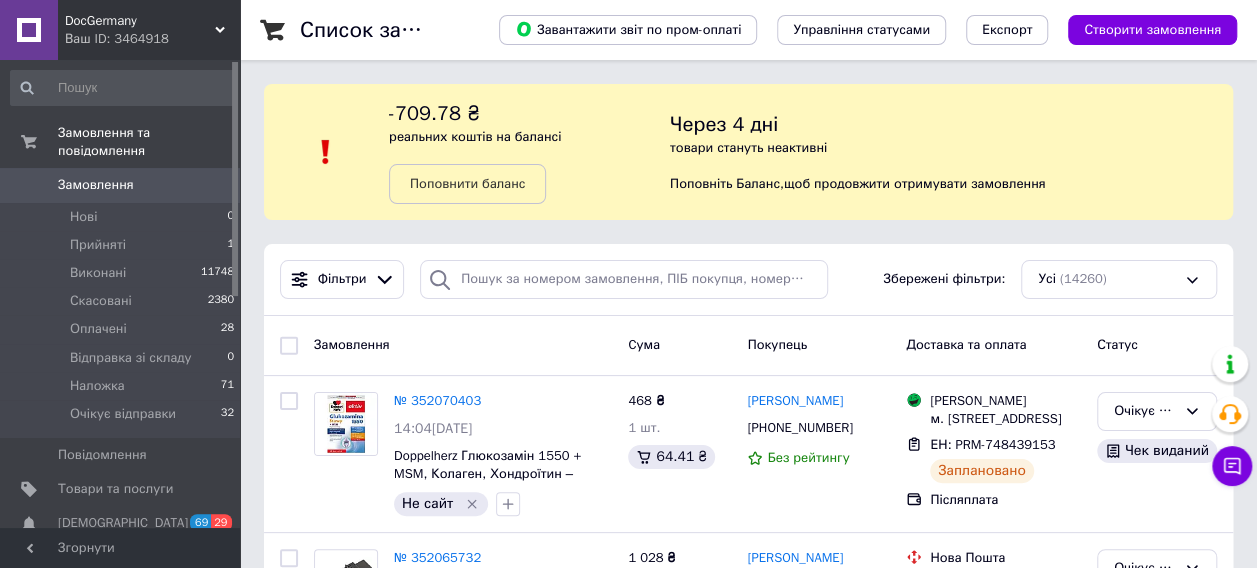 click on "Замовлення" at bounding box center (96, 185) 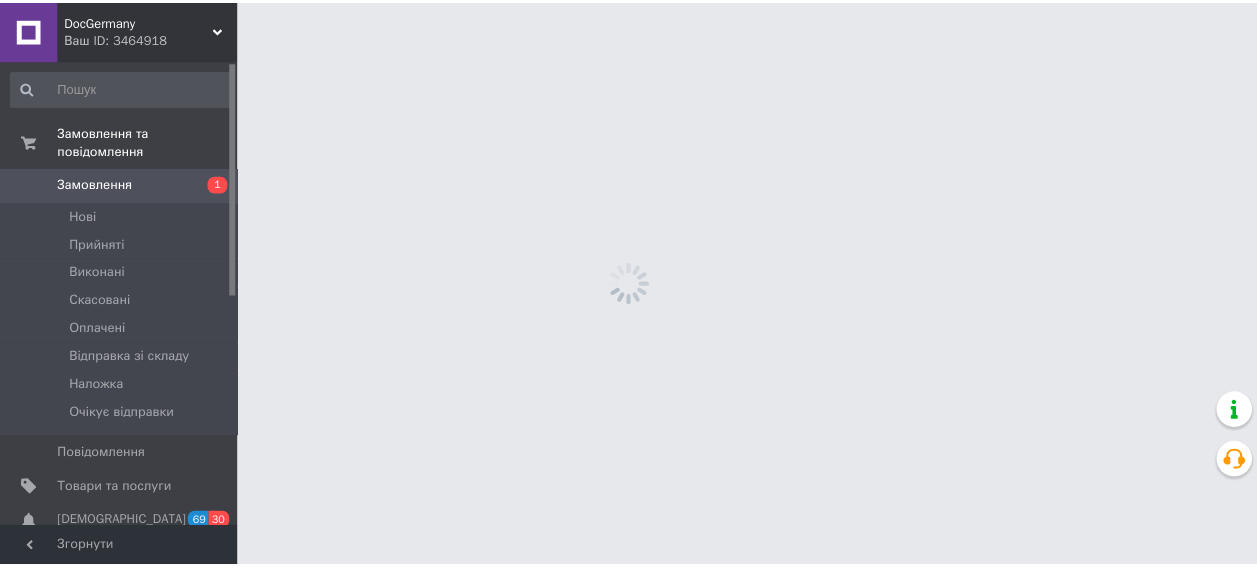 scroll, scrollTop: 0, scrollLeft: 0, axis: both 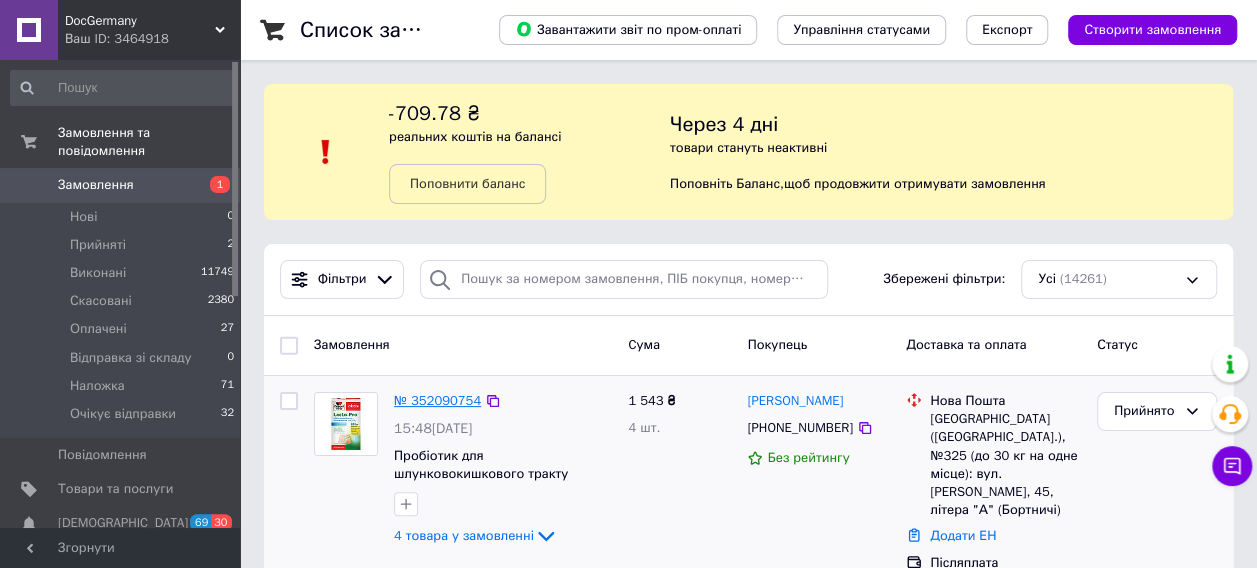 click on "№ 352090754" at bounding box center (437, 400) 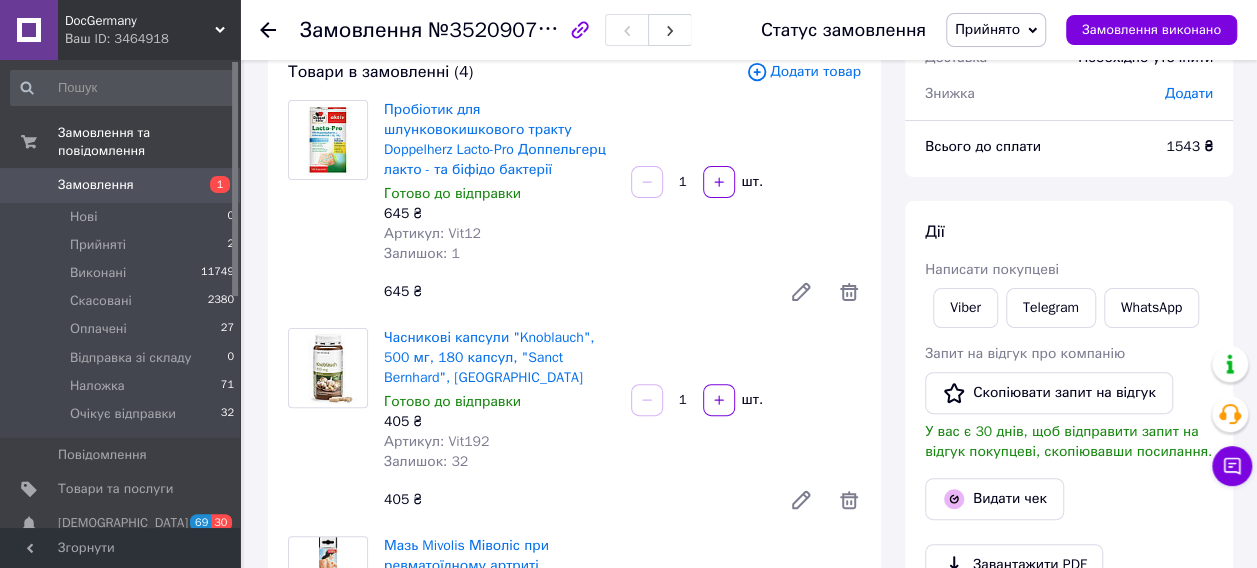 scroll, scrollTop: 100, scrollLeft: 0, axis: vertical 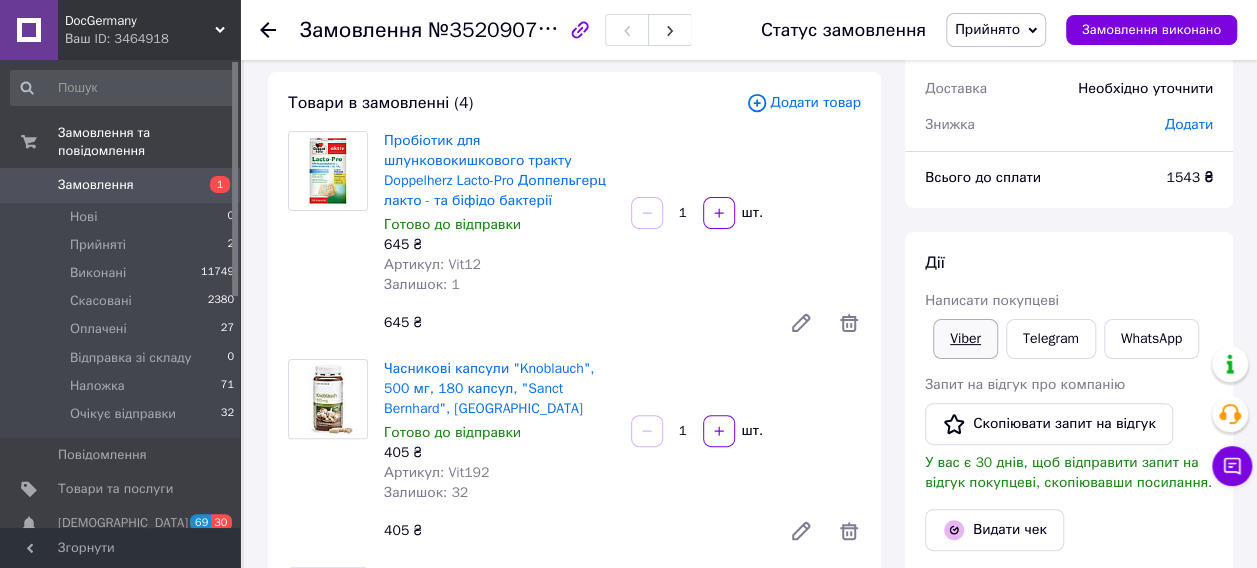 click on "Viber" at bounding box center [965, 339] 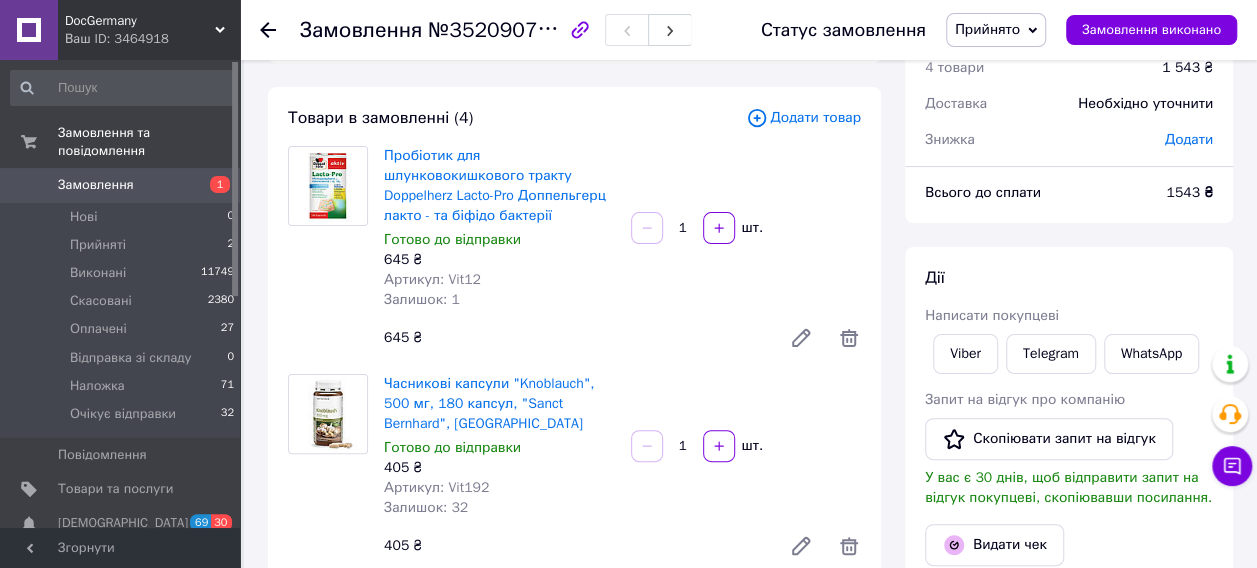 scroll, scrollTop: 0, scrollLeft: 0, axis: both 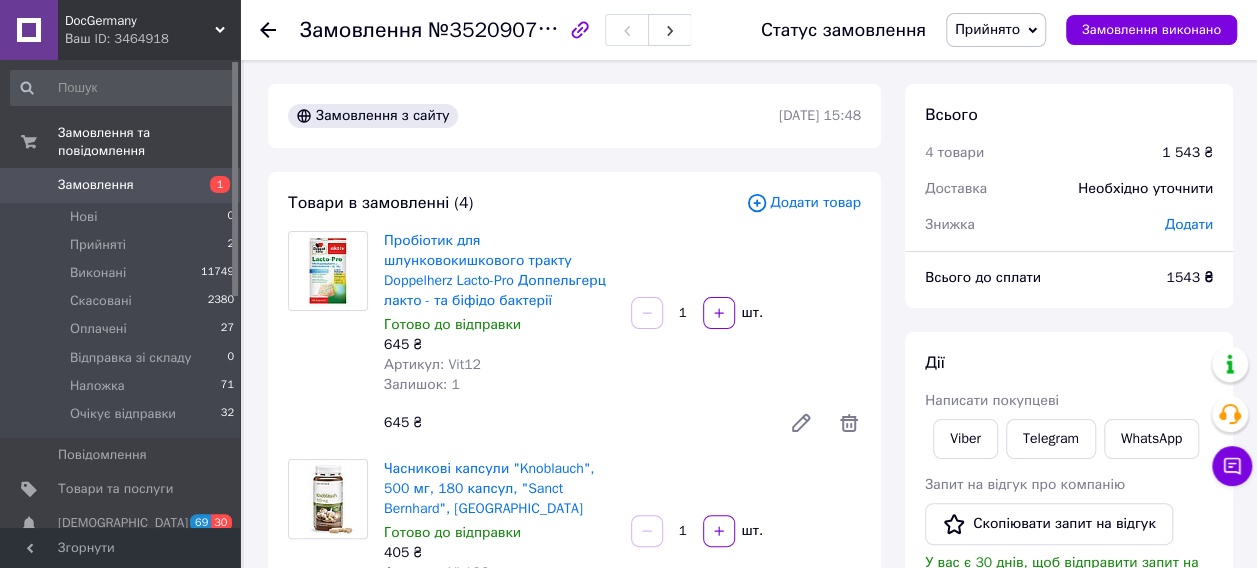 drag, startPoint x: 1196, startPoint y: 230, endPoint x: 1174, endPoint y: 234, distance: 22.36068 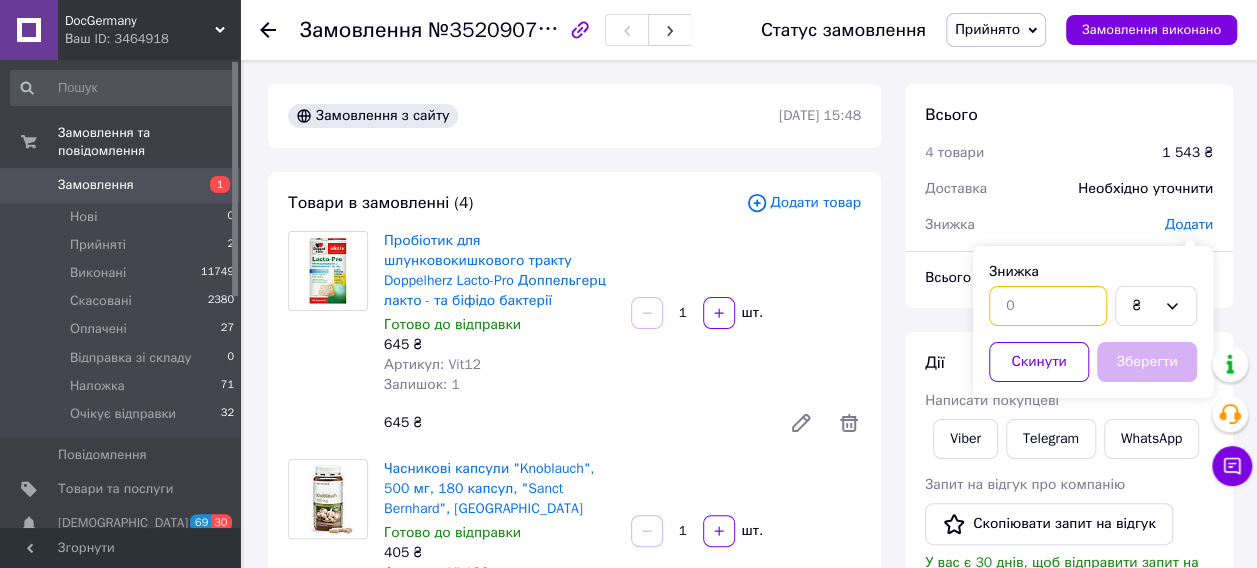 click at bounding box center [1048, 306] 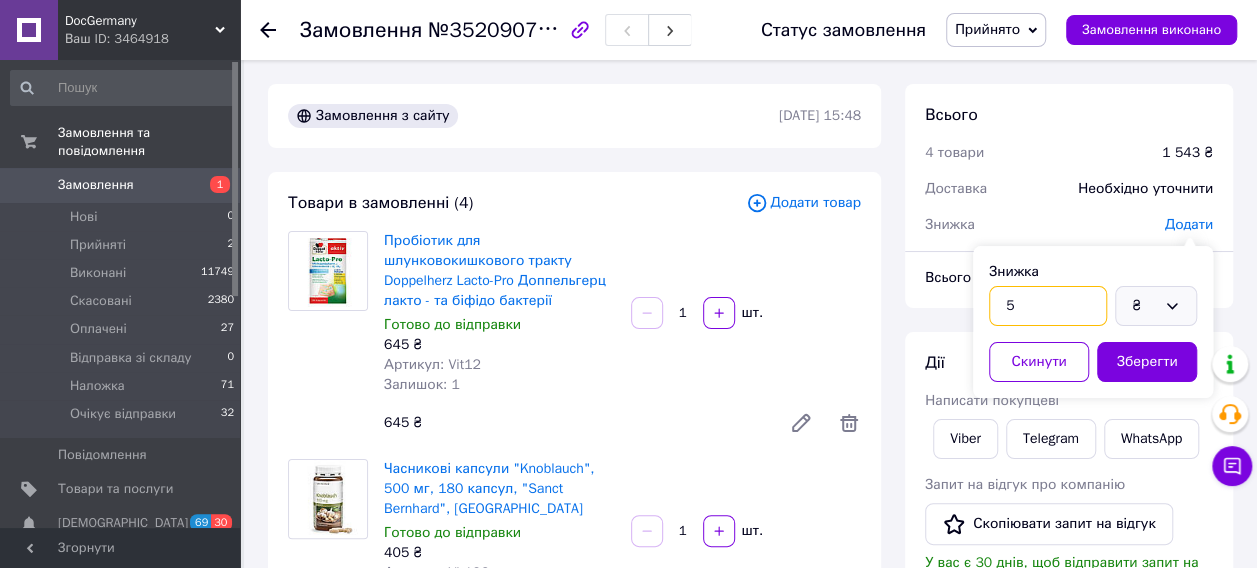 type on "5" 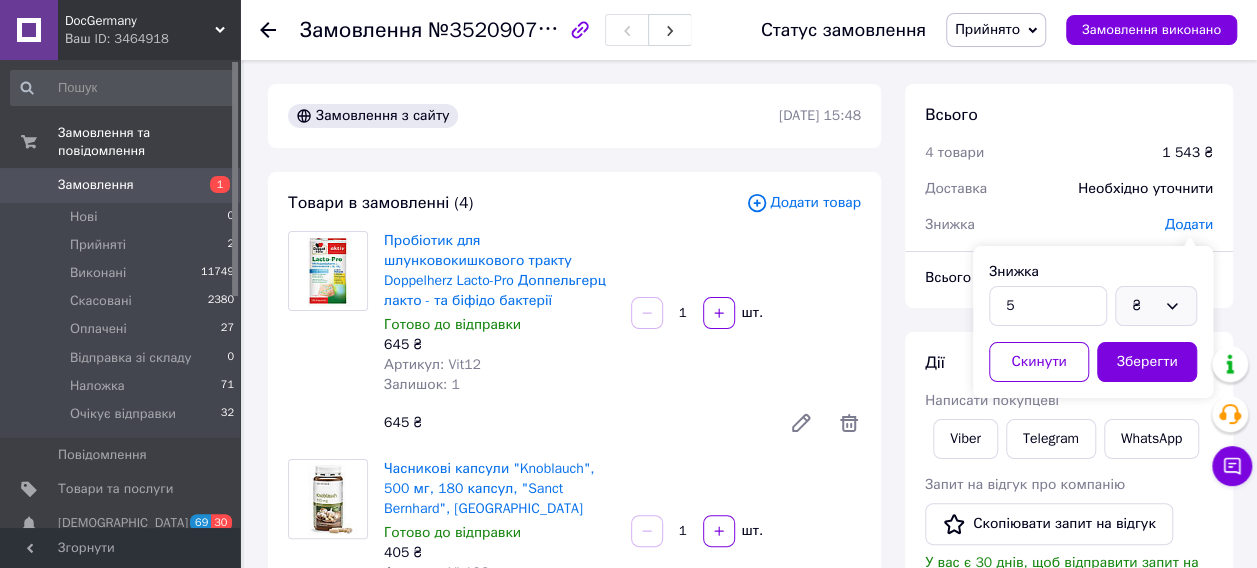 click on "₴" at bounding box center [1144, 306] 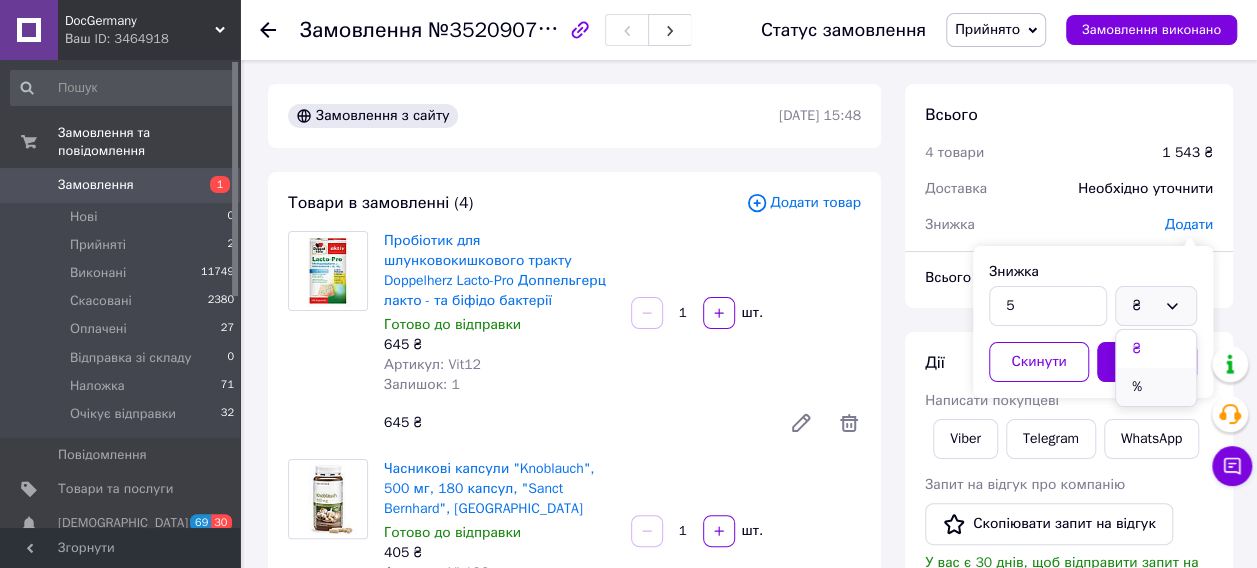 click on "%" at bounding box center [1156, 387] 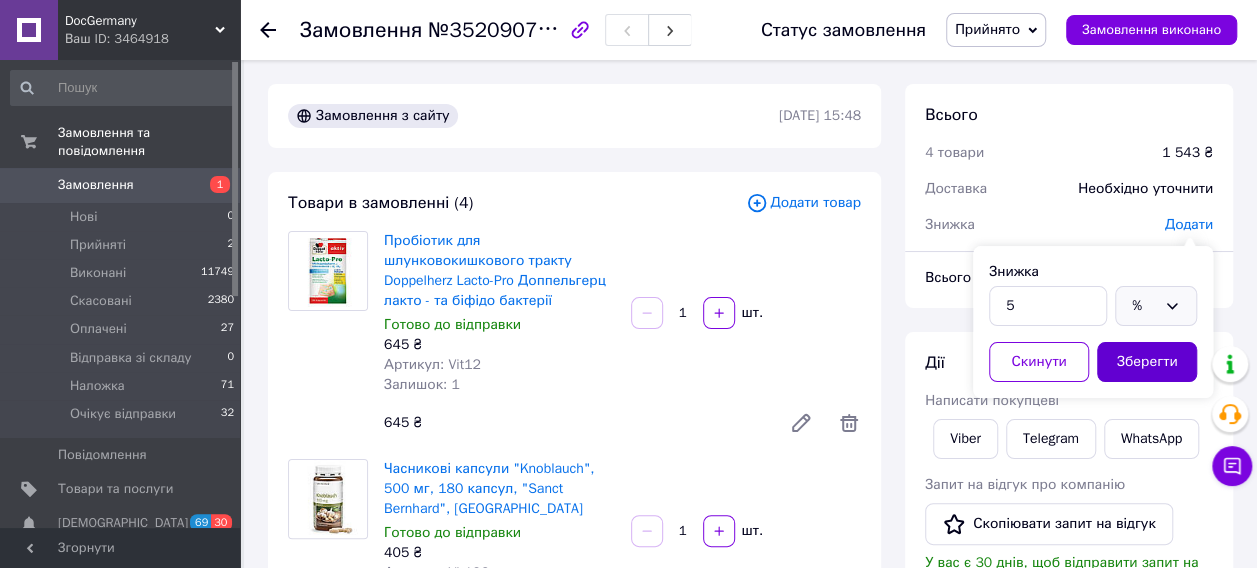 click on "Зберегти" at bounding box center (1147, 362) 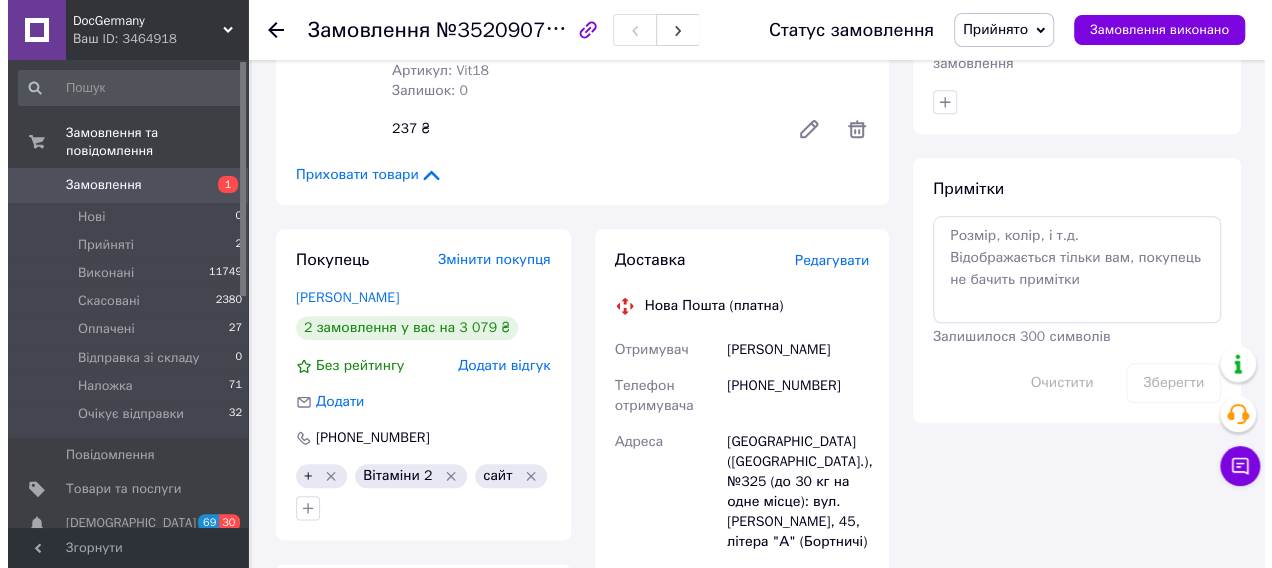 scroll, scrollTop: 900, scrollLeft: 0, axis: vertical 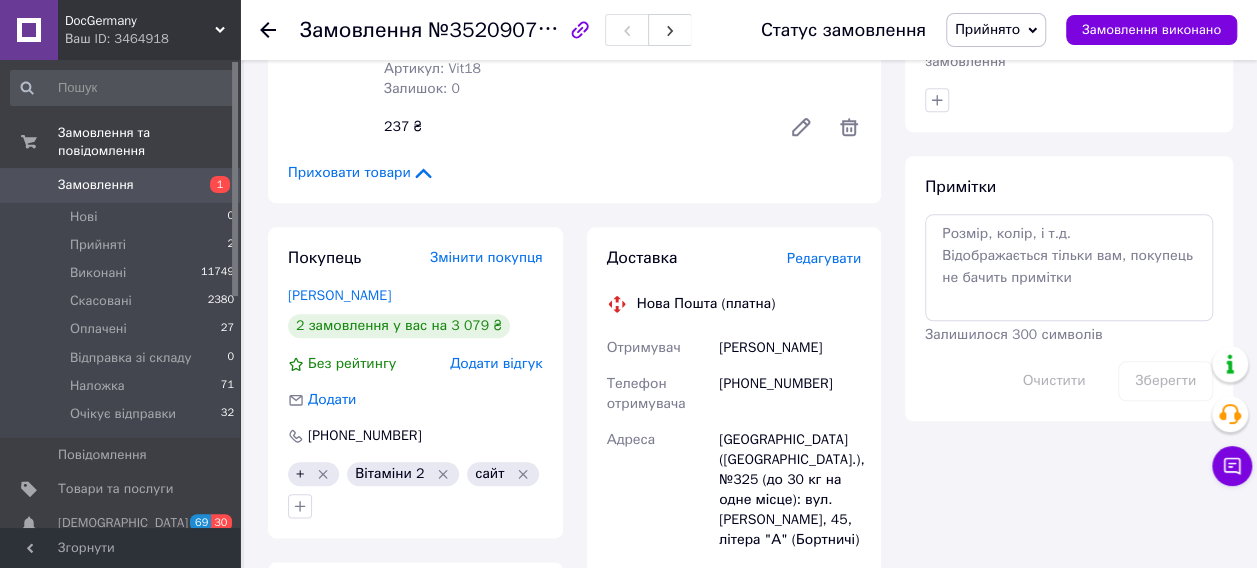 click on "Редагувати" at bounding box center [824, 258] 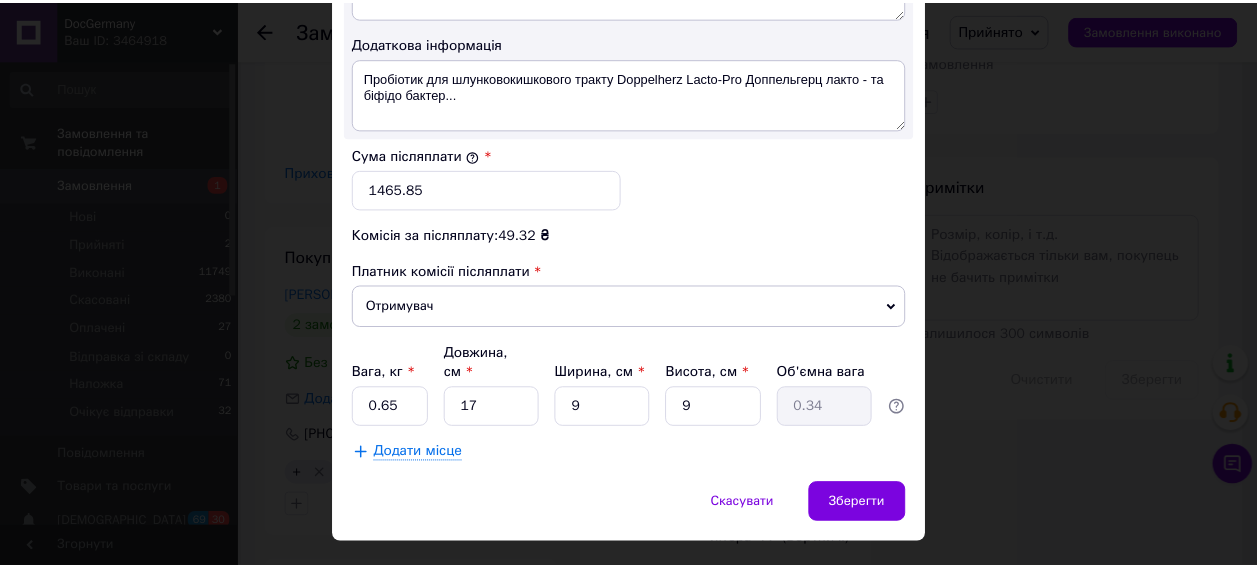 scroll, scrollTop: 1200, scrollLeft: 0, axis: vertical 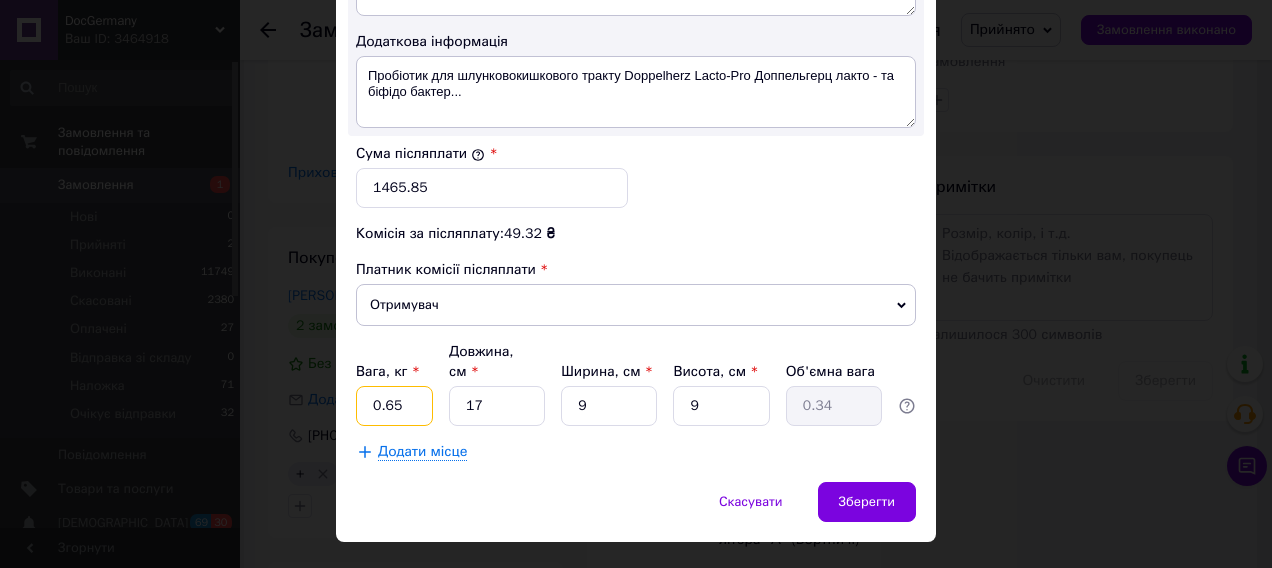 click on "0.65" at bounding box center [394, 406] 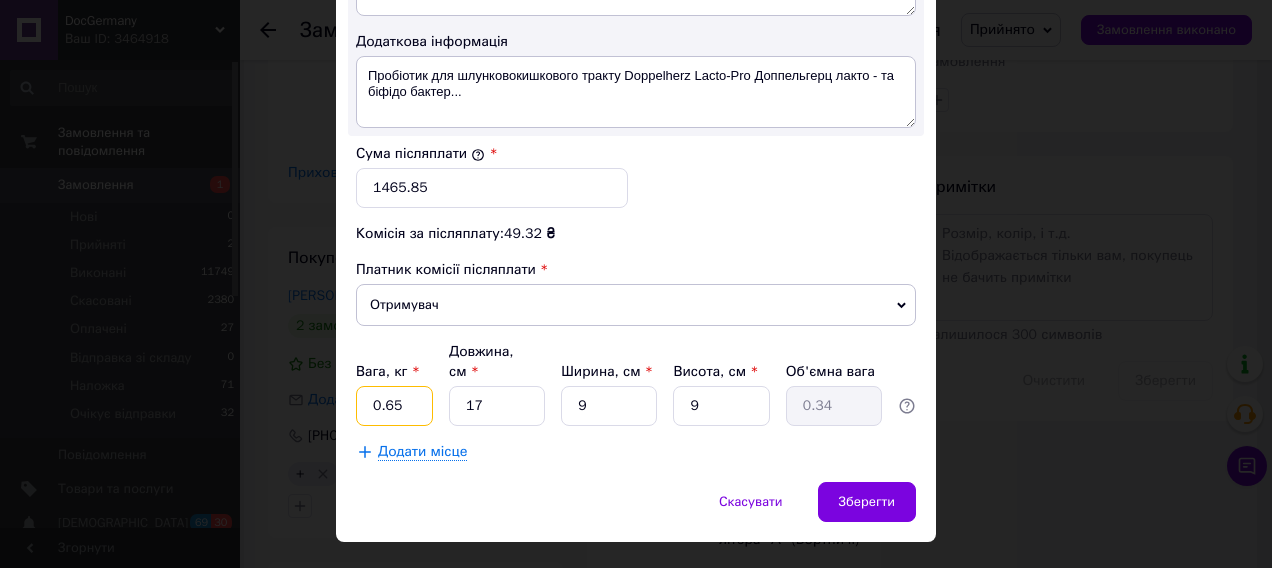 click on "0.65" at bounding box center (394, 406) 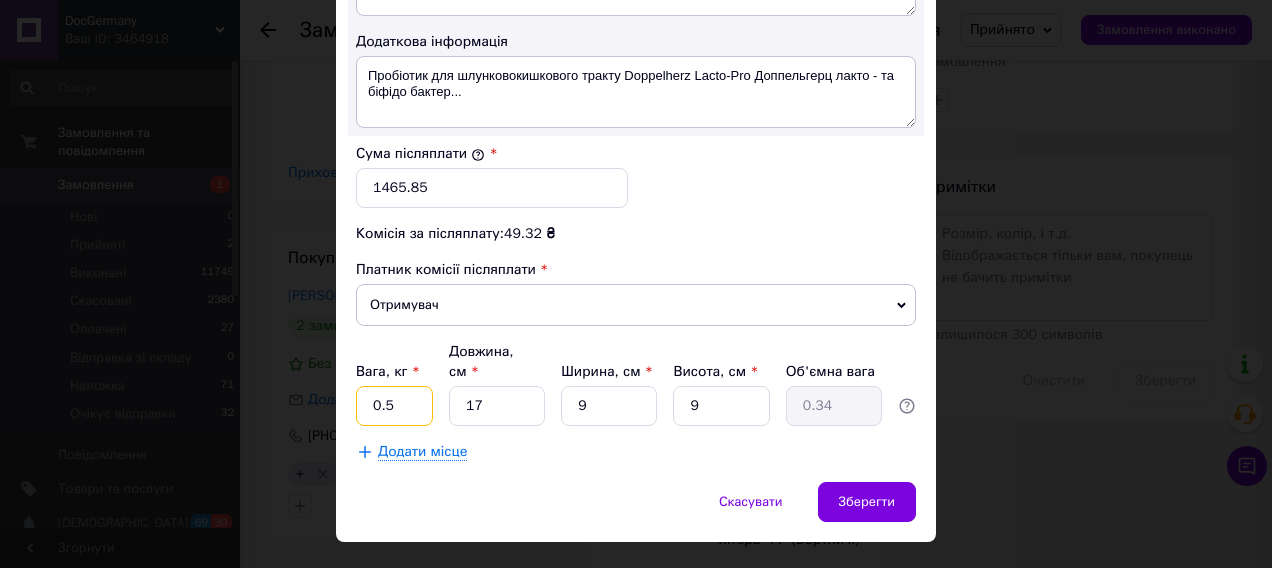 type on "0.5" 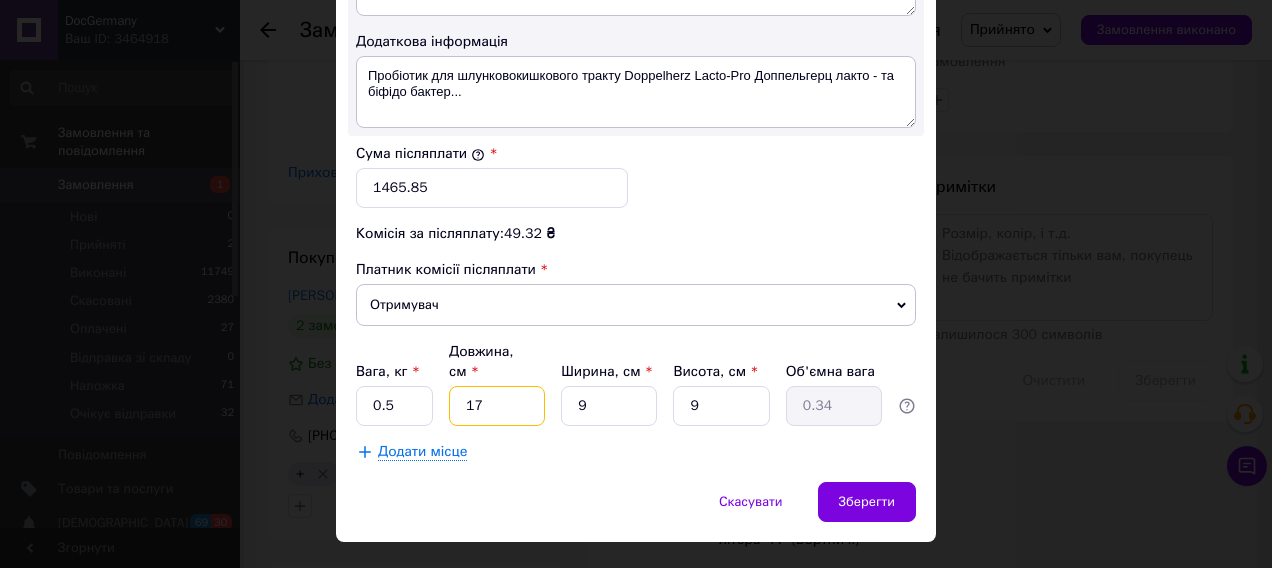 type on "2" 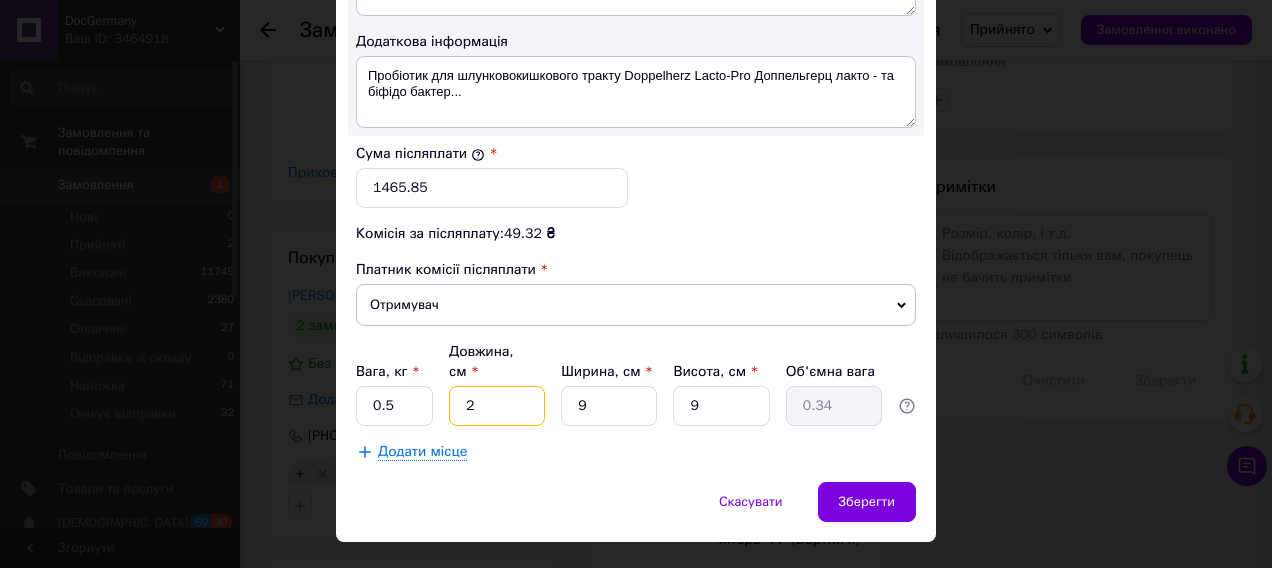 type on "0.1" 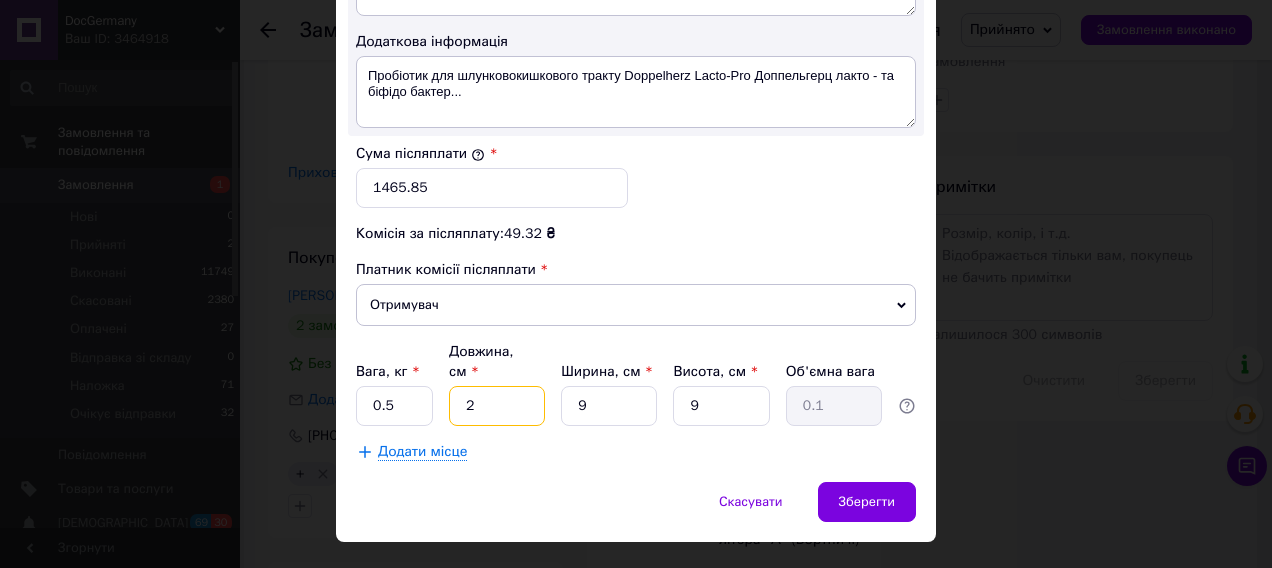 type on "20" 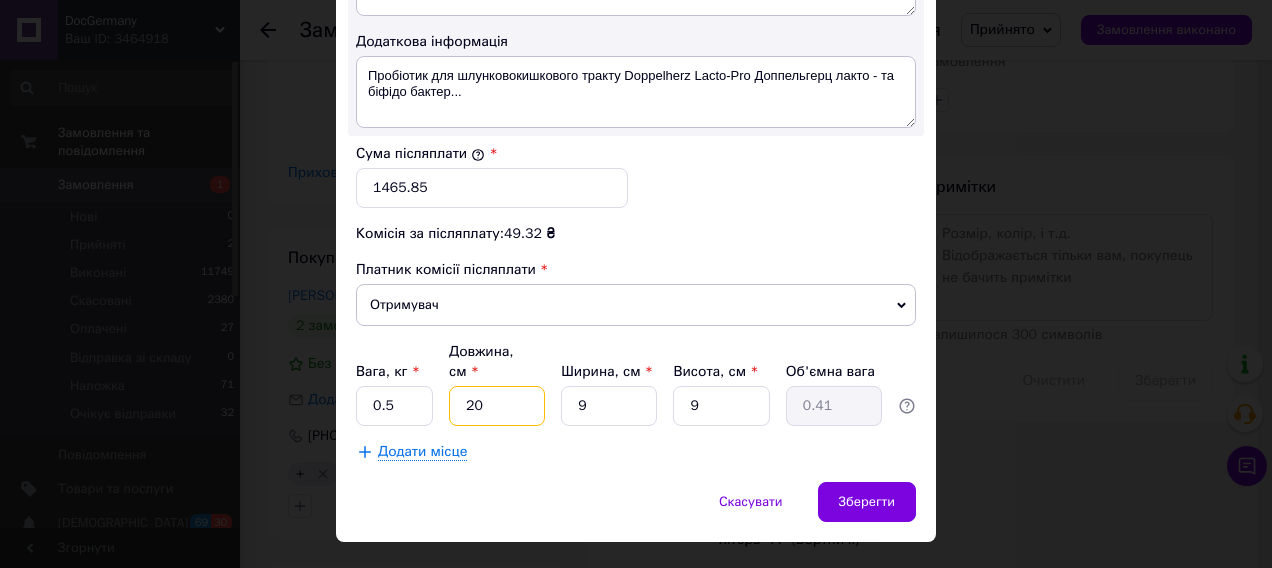 type on "20" 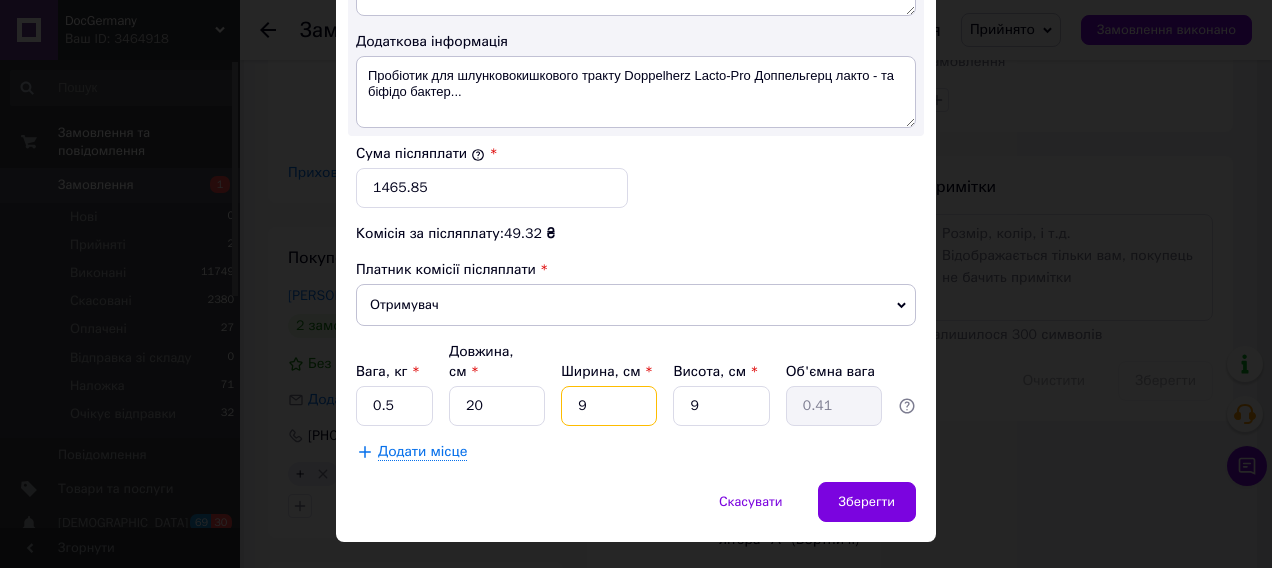 type on "1" 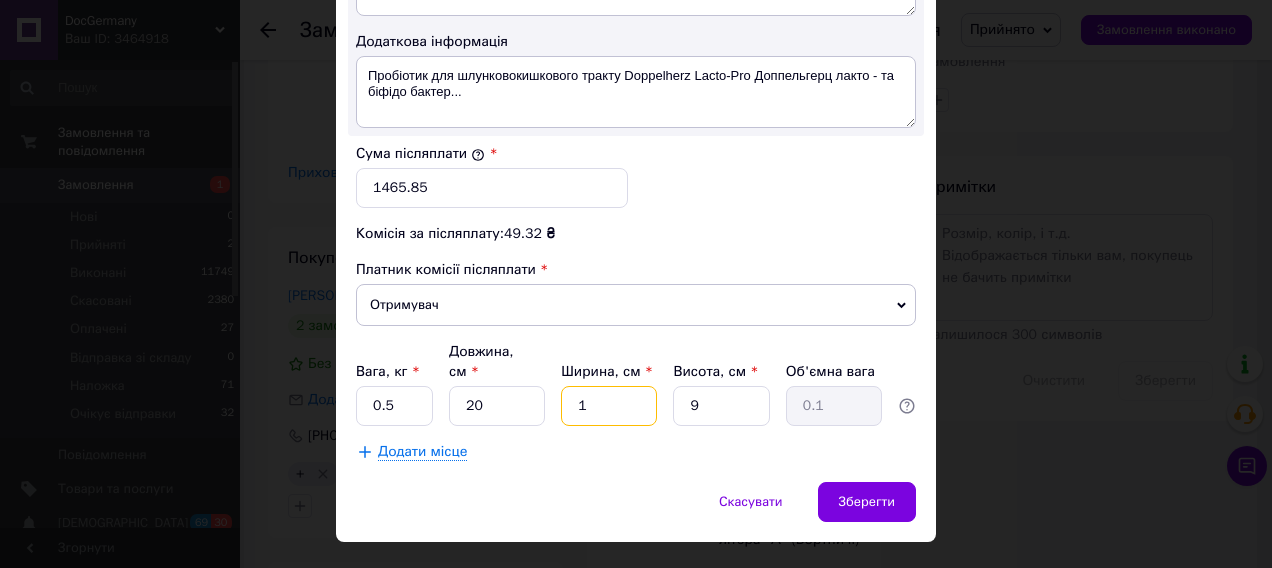 type on "10" 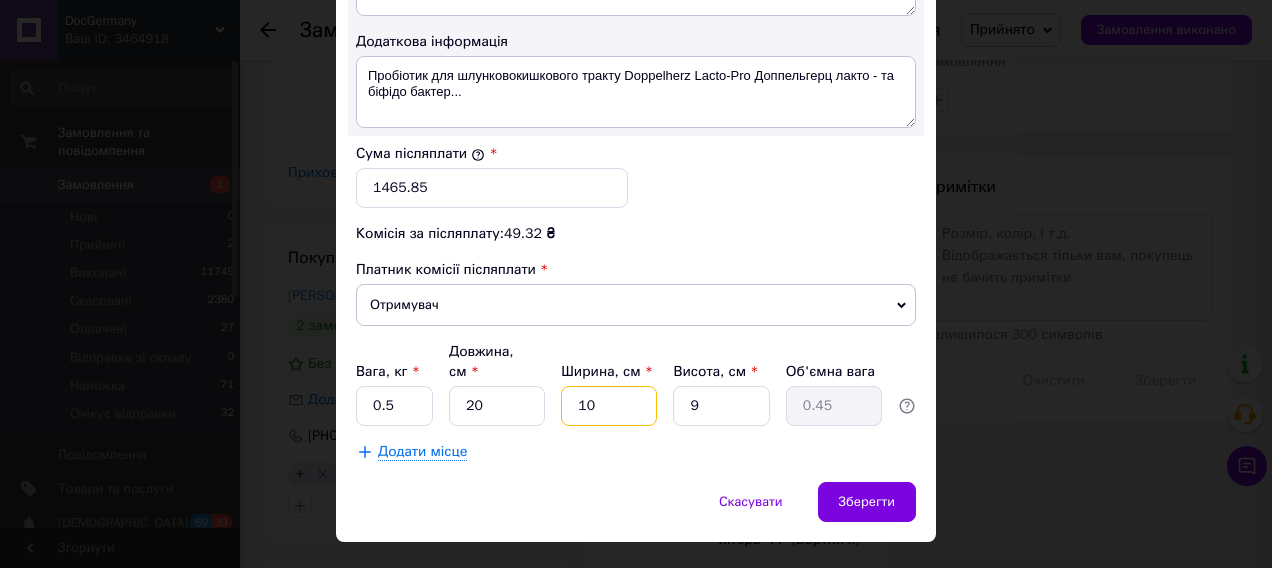 type on "10" 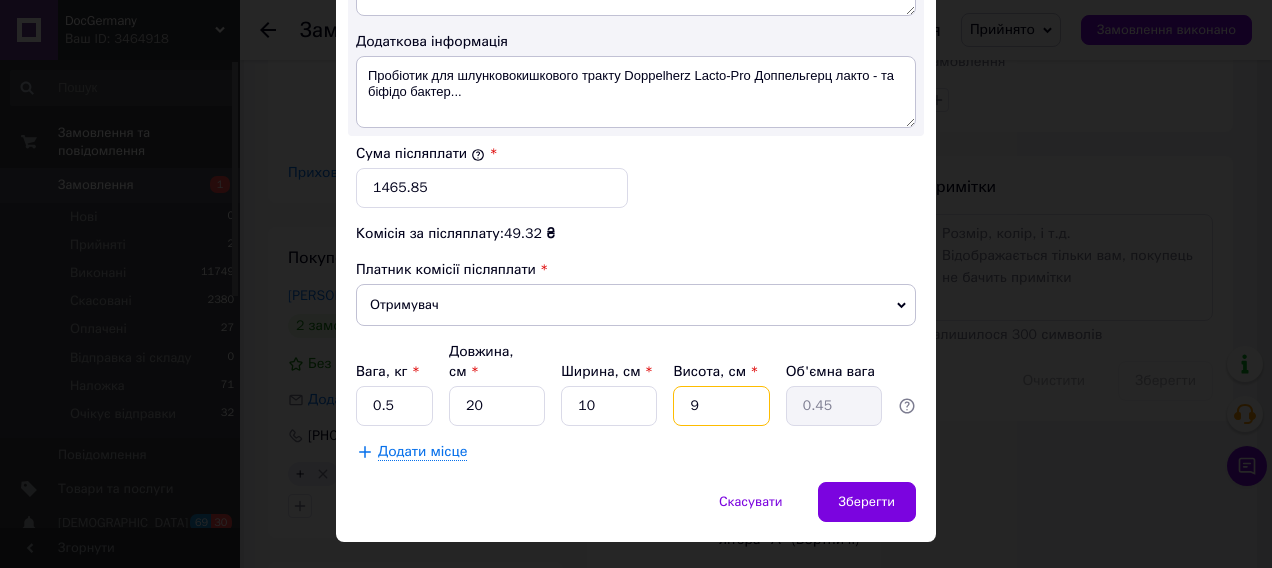 type on "1" 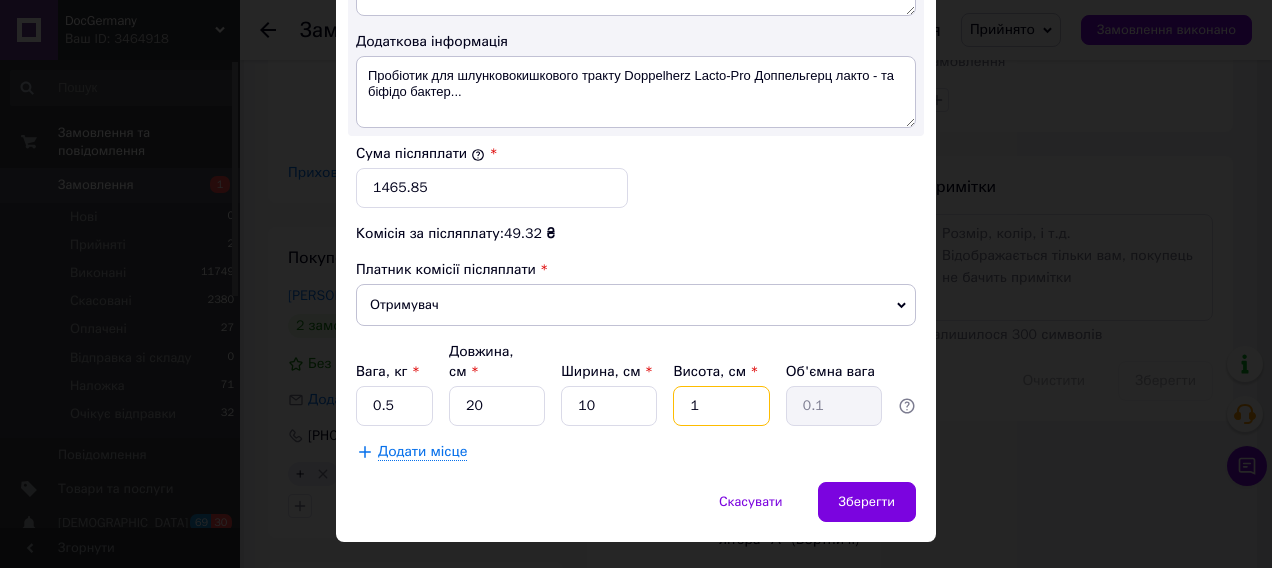 type on "10" 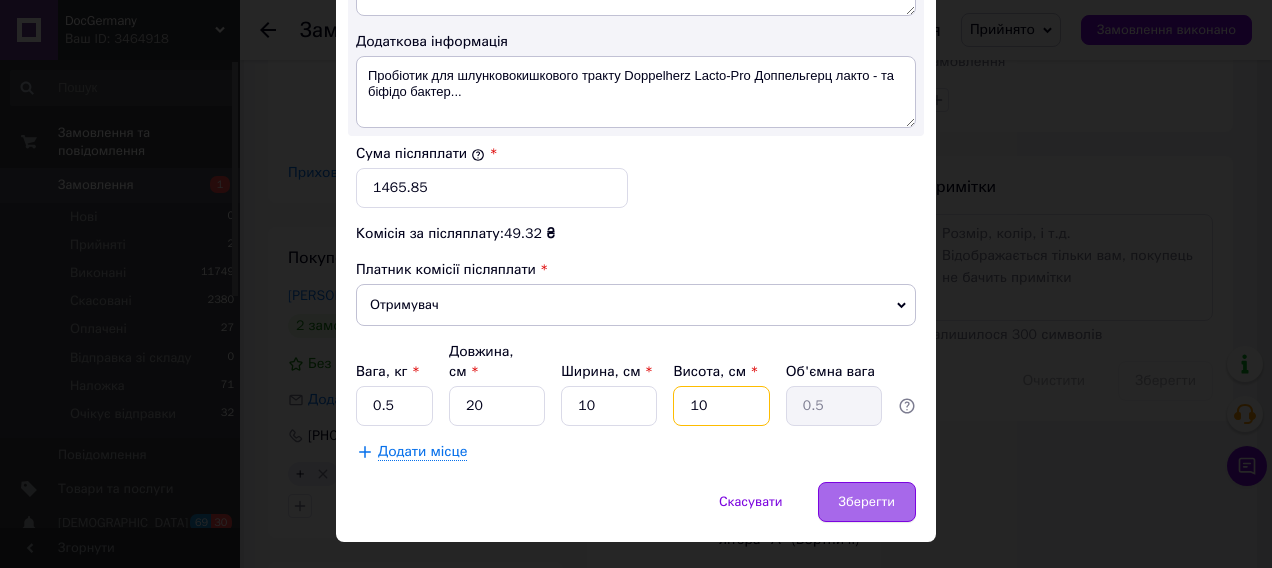 type on "10" 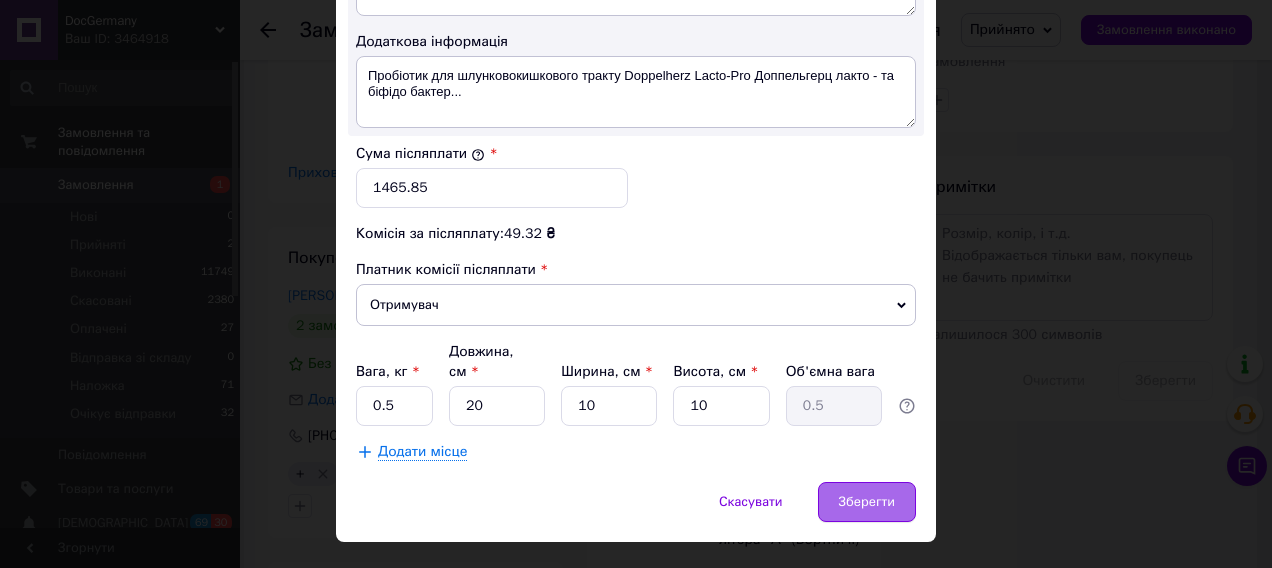 click on "Зберегти" at bounding box center [867, 502] 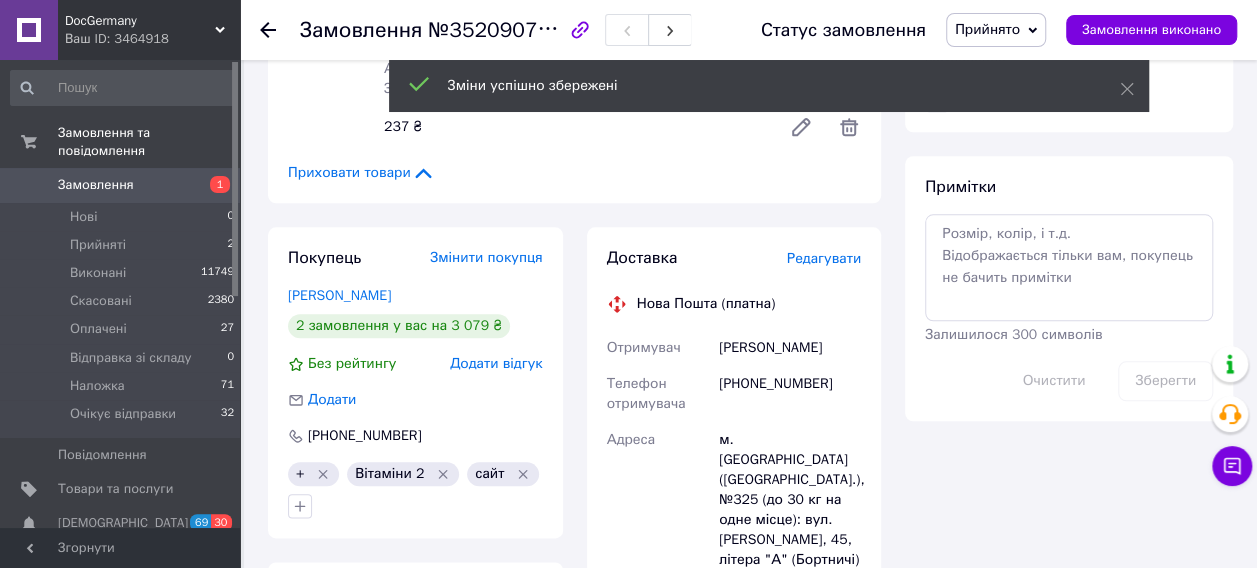 scroll, scrollTop: 1500, scrollLeft: 0, axis: vertical 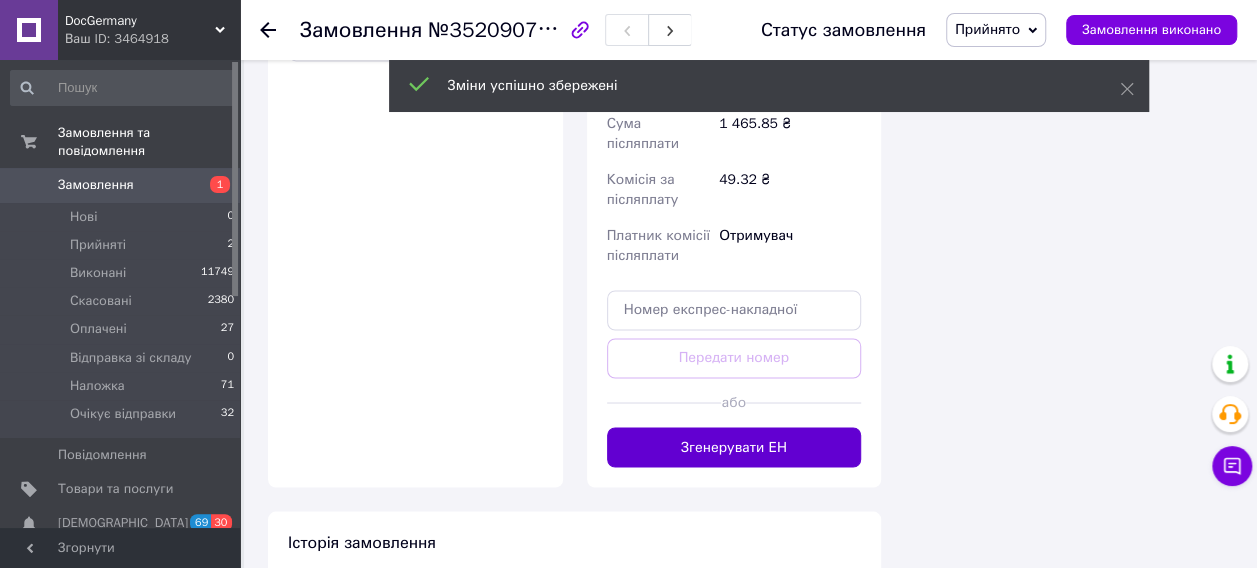 click on "Згенерувати ЕН" at bounding box center [734, 447] 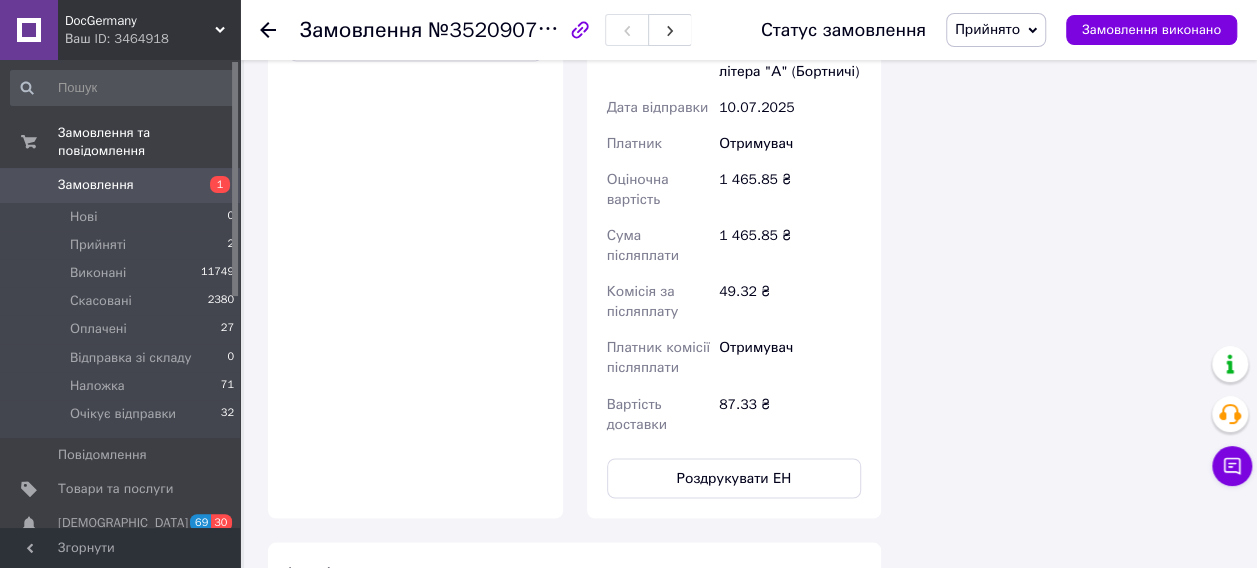 click on "Прийнято" at bounding box center (987, 29) 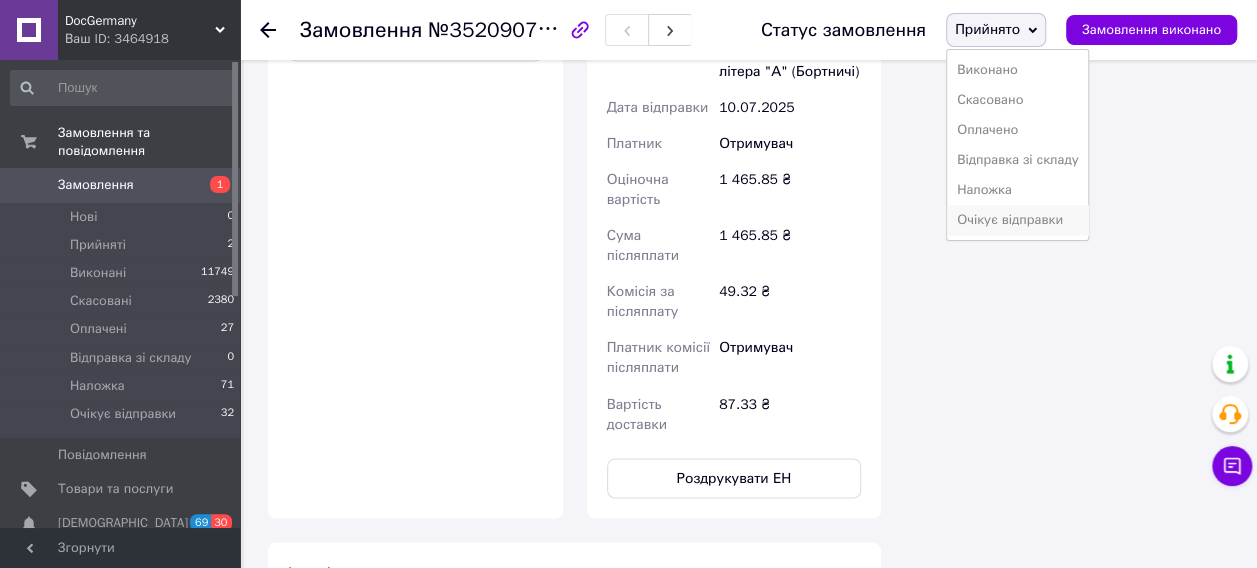 click on "Очікує відправки" at bounding box center [1018, 220] 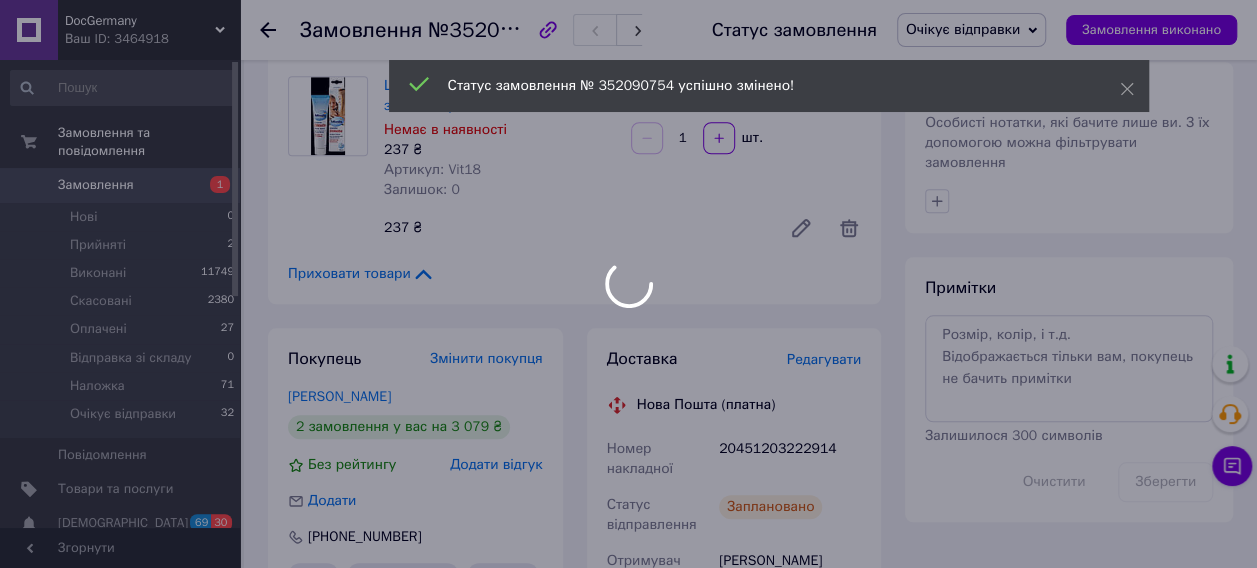 scroll, scrollTop: 700, scrollLeft: 0, axis: vertical 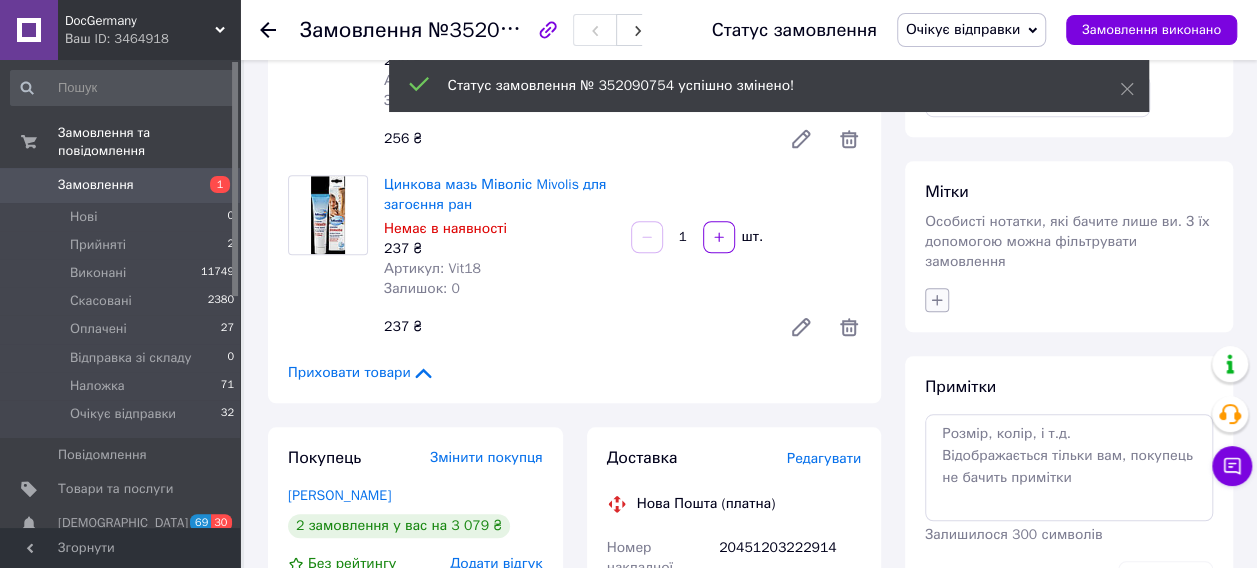 click 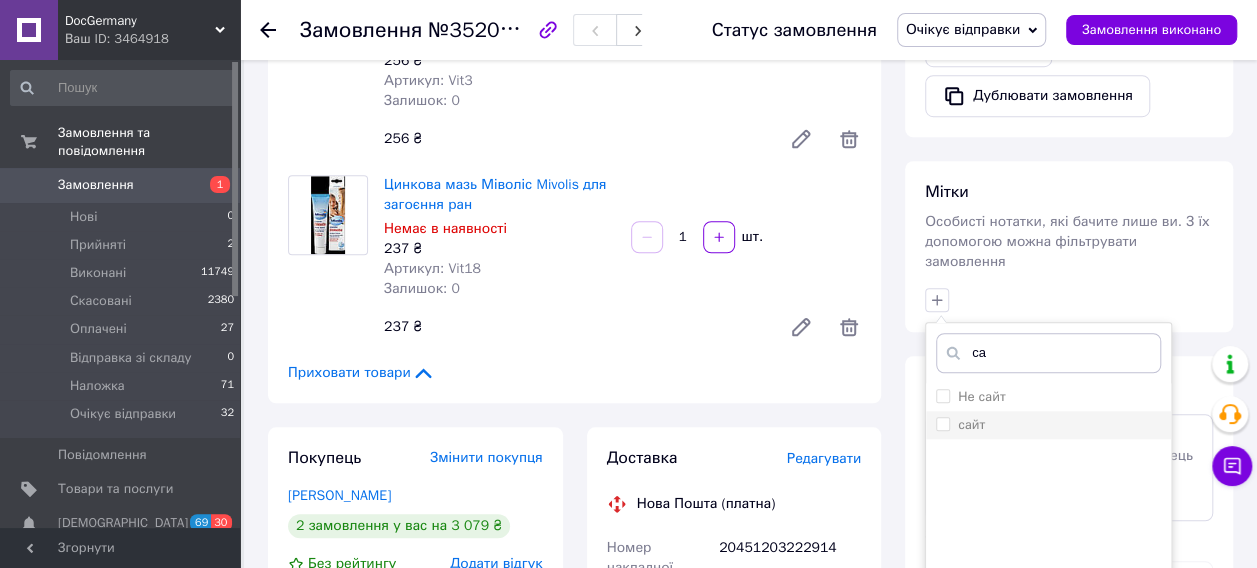 type on "са" 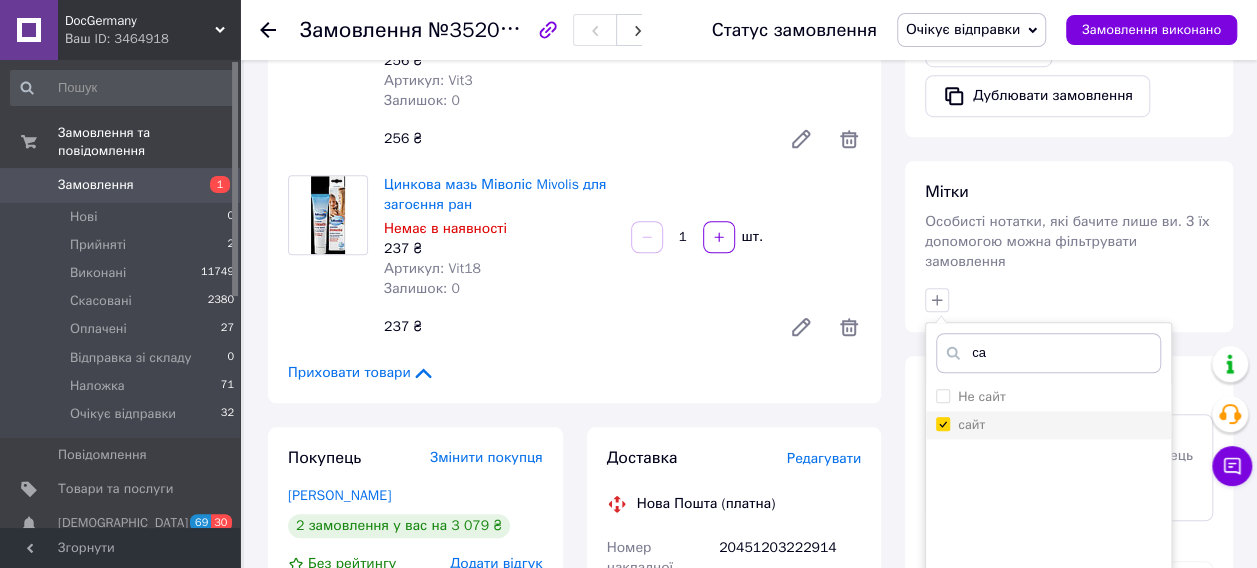 checkbox on "true" 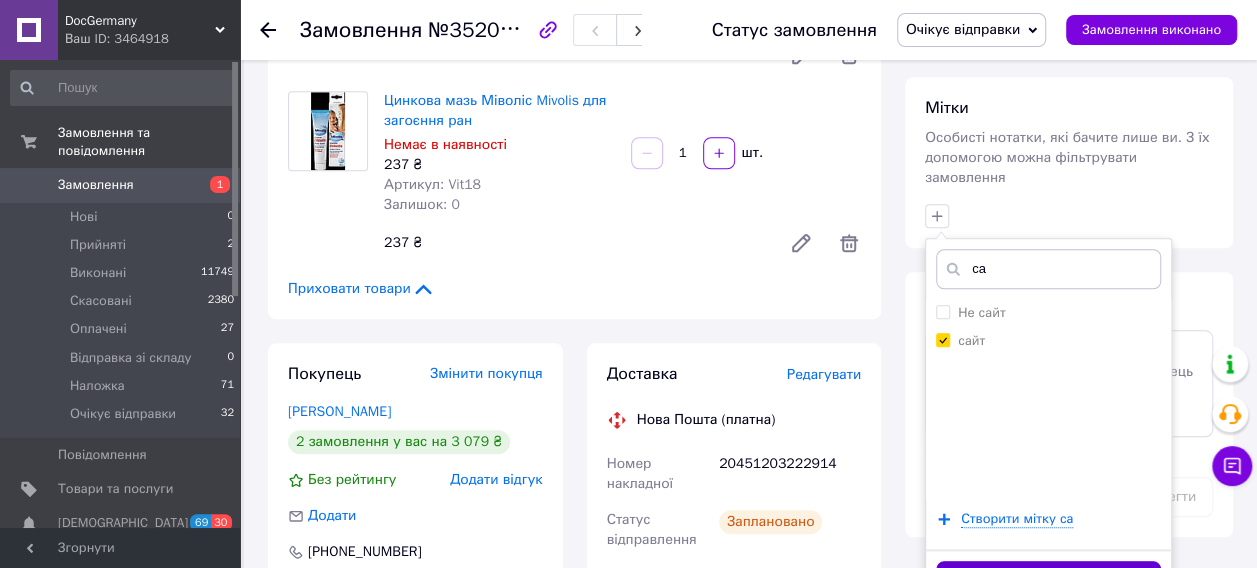scroll, scrollTop: 900, scrollLeft: 0, axis: vertical 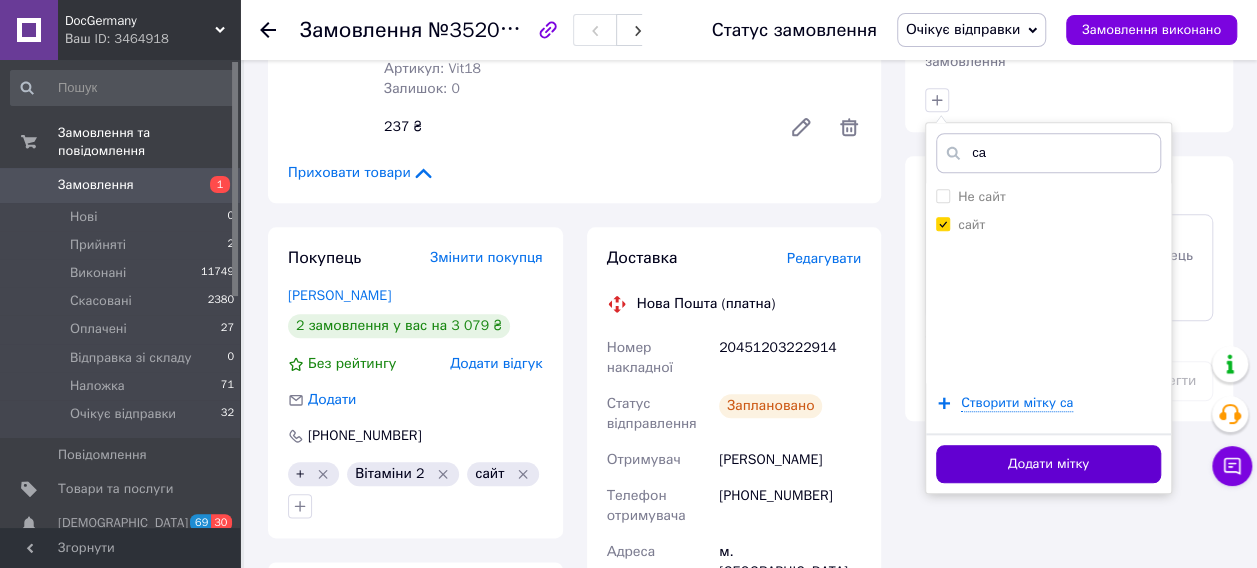 click on "Додати мітку" at bounding box center [1048, 464] 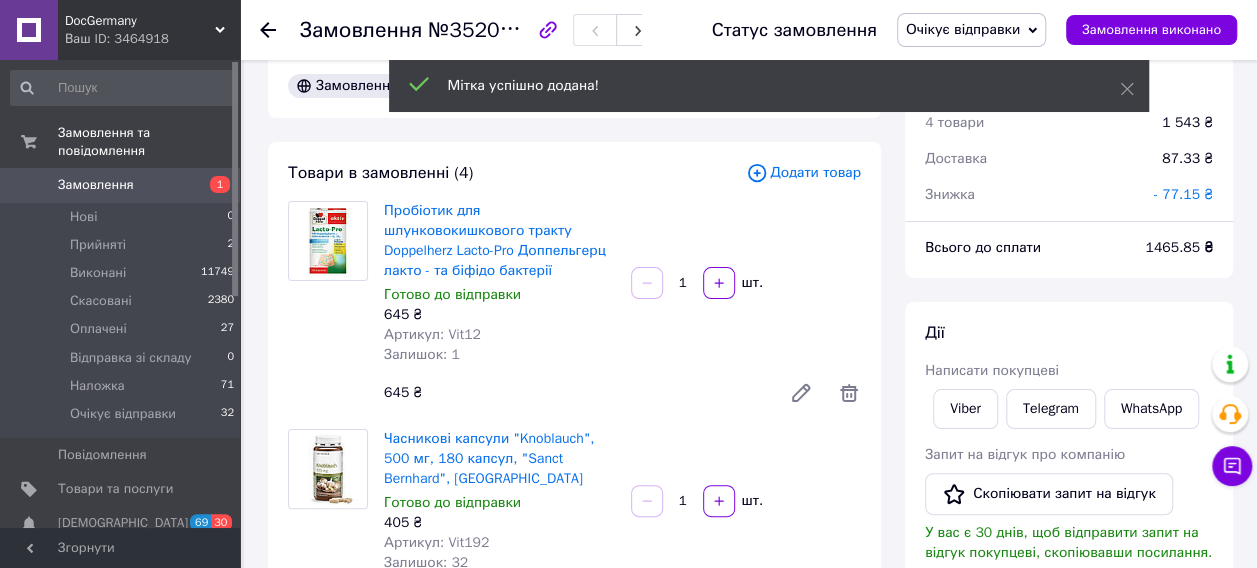 scroll, scrollTop: 0, scrollLeft: 0, axis: both 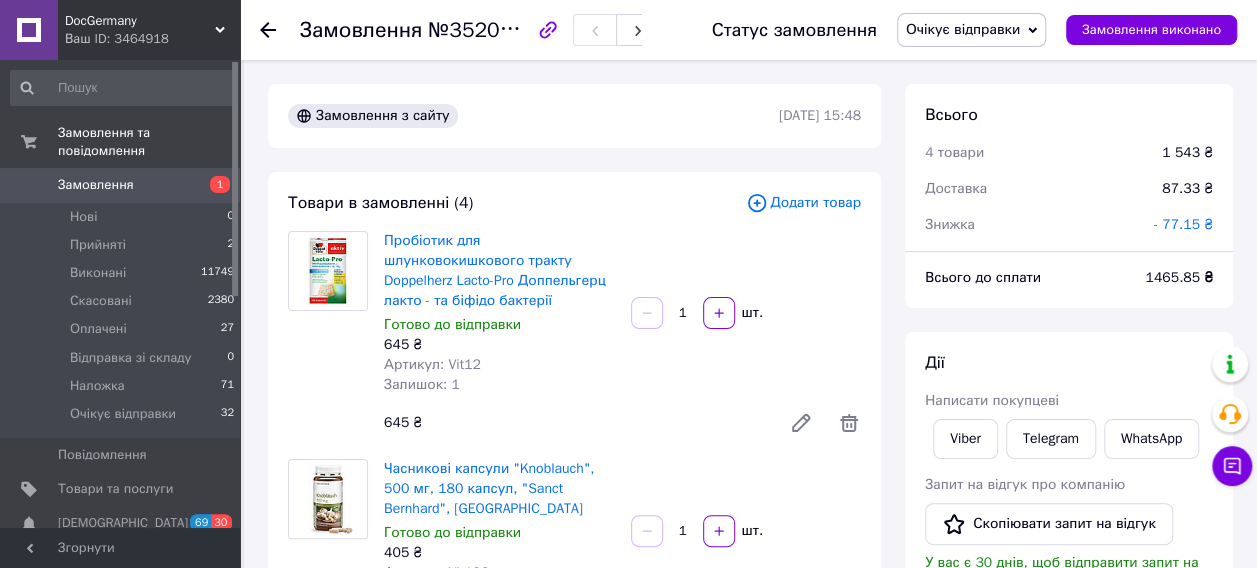 click on "Артикул: Vit12" at bounding box center [432, 364] 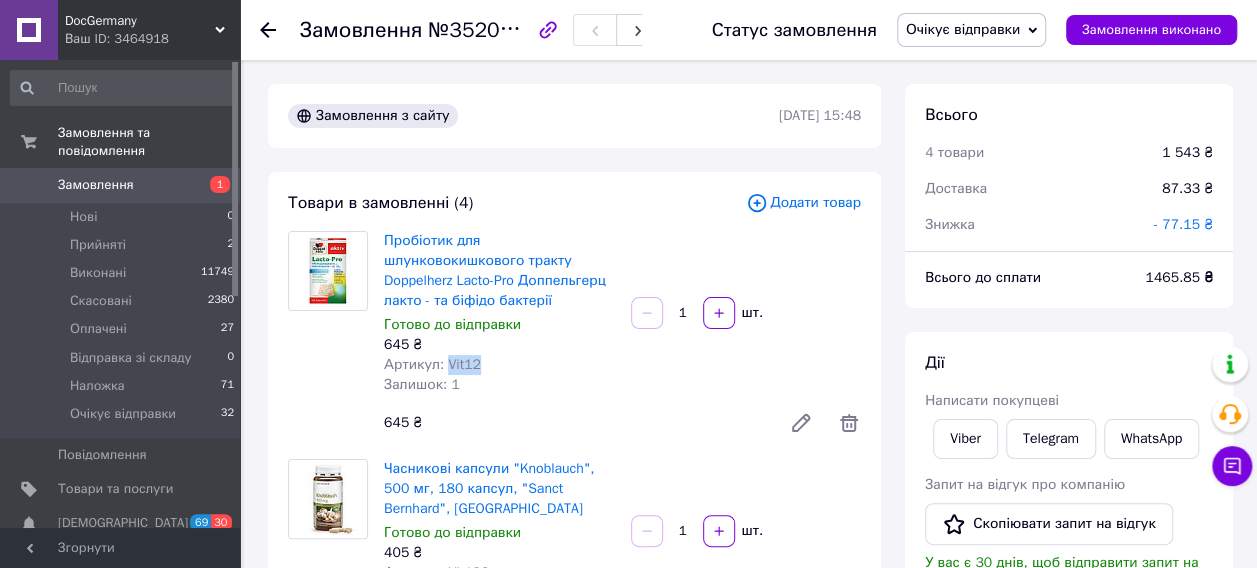 click on "Артикул: Vit12" at bounding box center (432, 364) 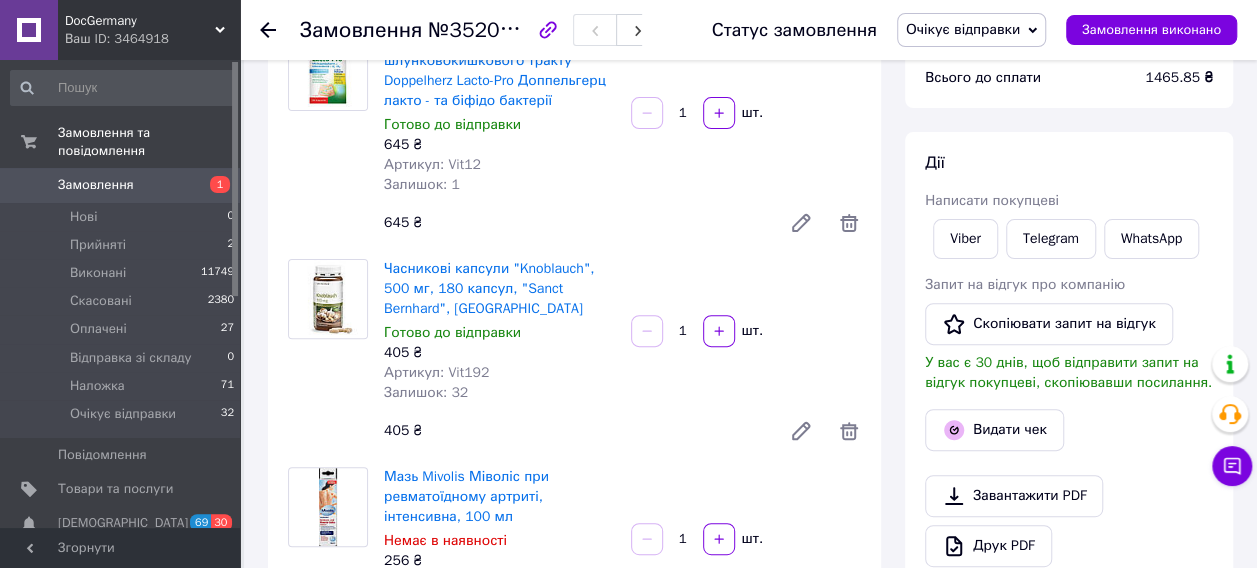 click on "Артикул: Vit192" at bounding box center (436, 372) 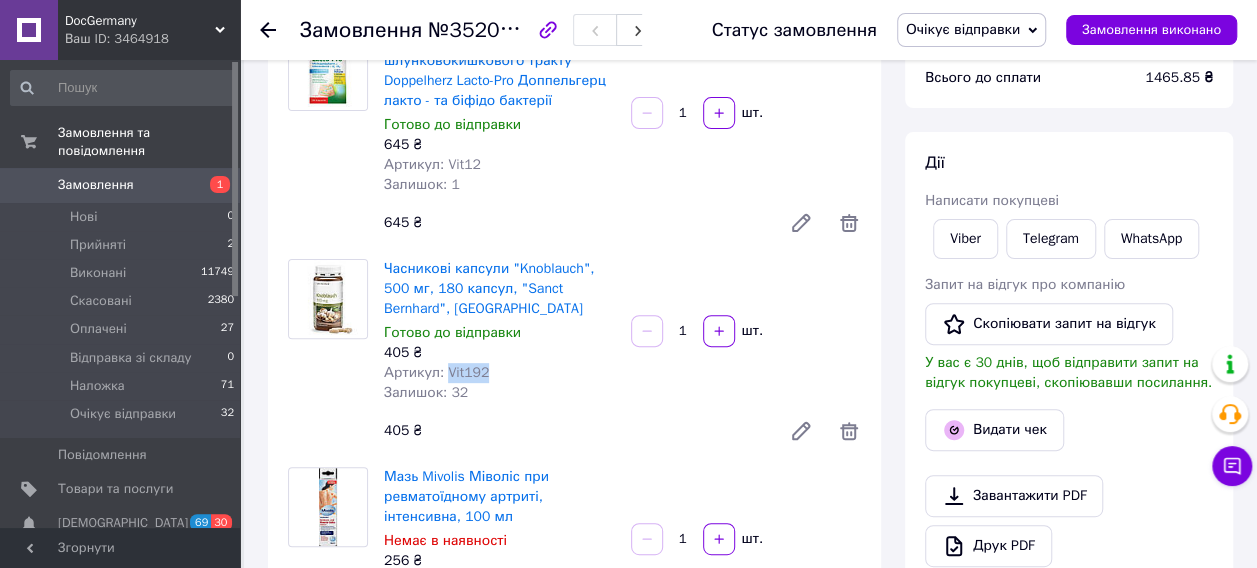 click on "Артикул: Vit192" at bounding box center (436, 372) 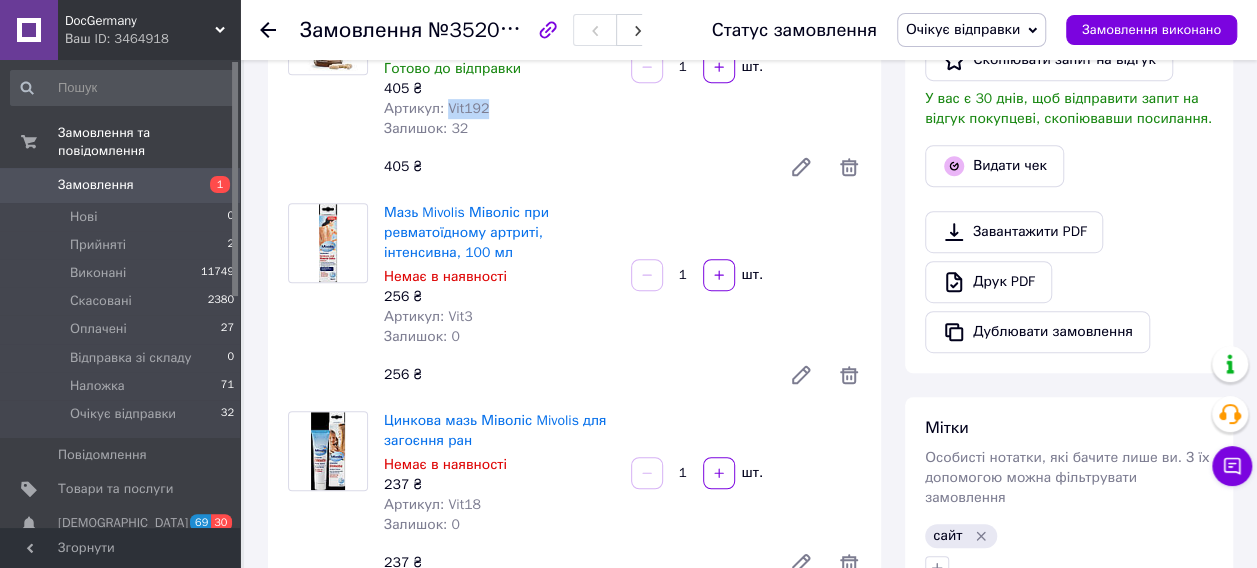 scroll, scrollTop: 500, scrollLeft: 0, axis: vertical 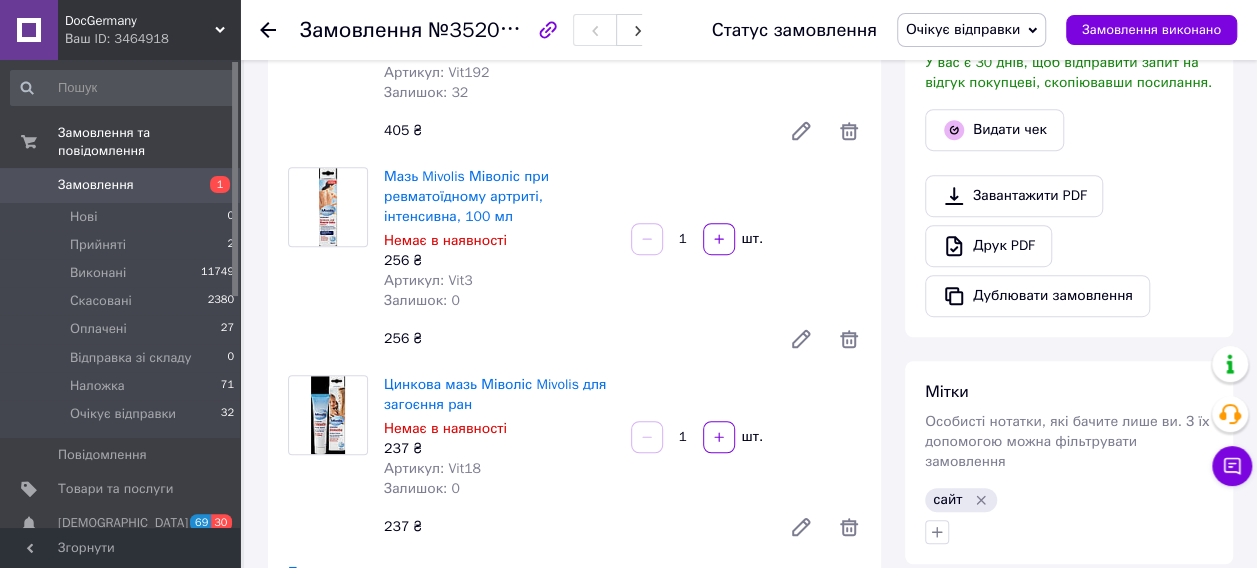 click on "Артикул: Vit3" at bounding box center [428, 280] 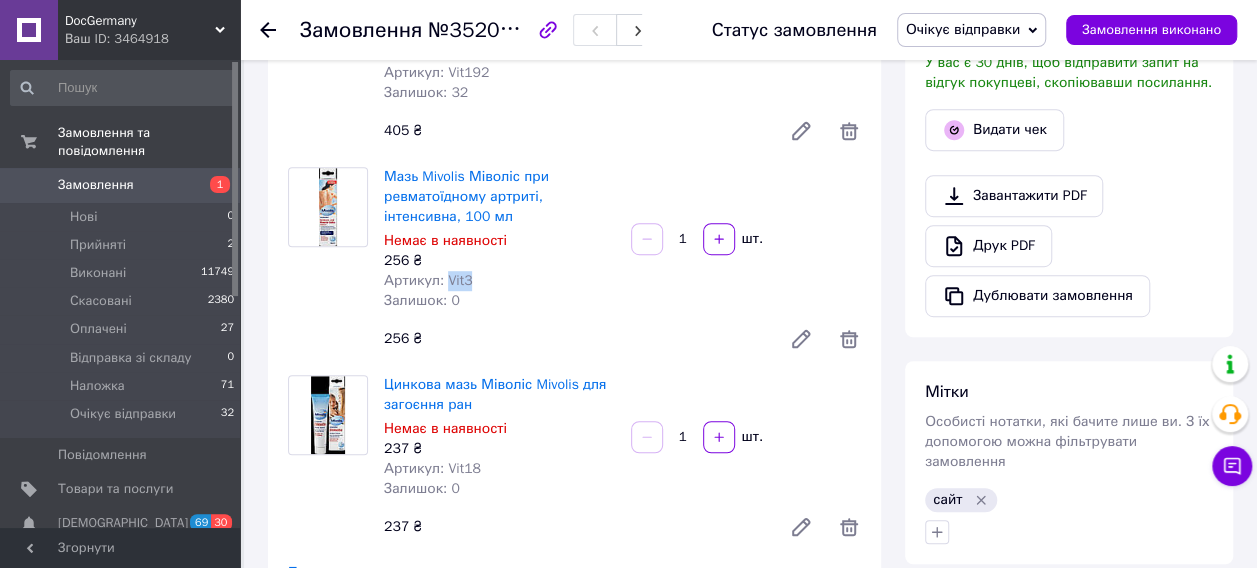 click on "Артикул: Vit3" at bounding box center [428, 280] 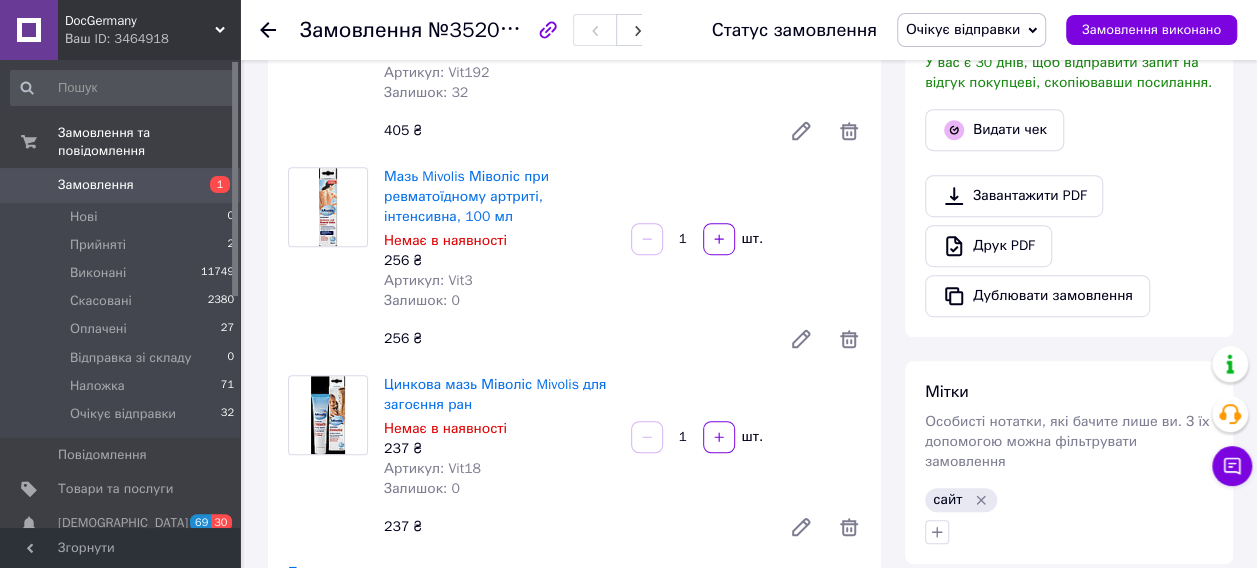 click on "Артикул: Vit18" at bounding box center [432, 468] 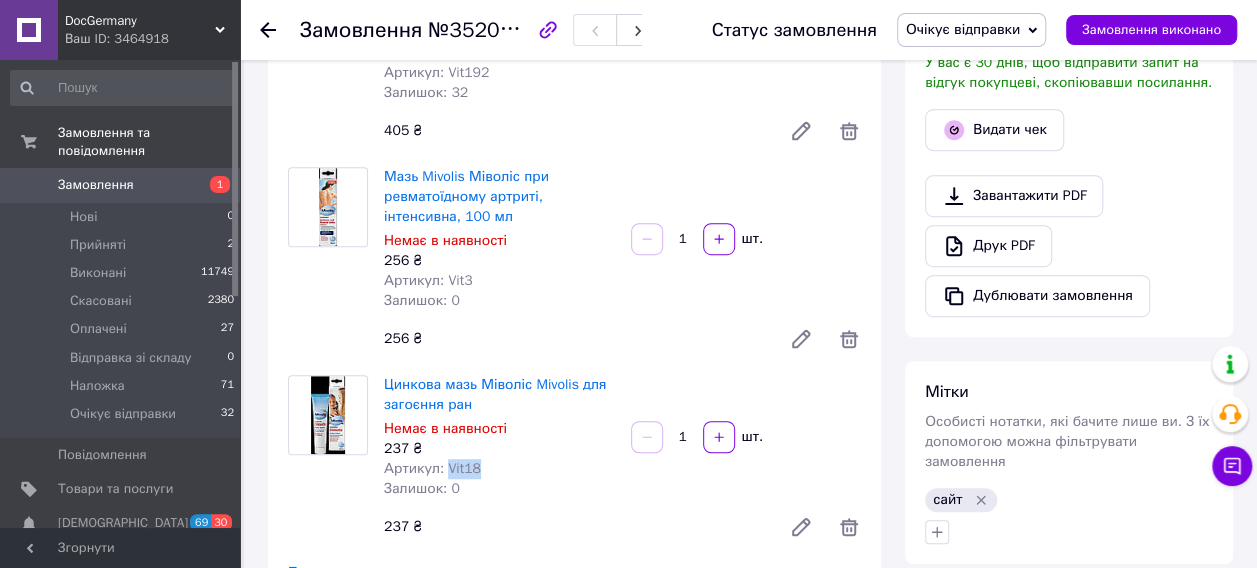 click on "Артикул: Vit18" at bounding box center [432, 468] 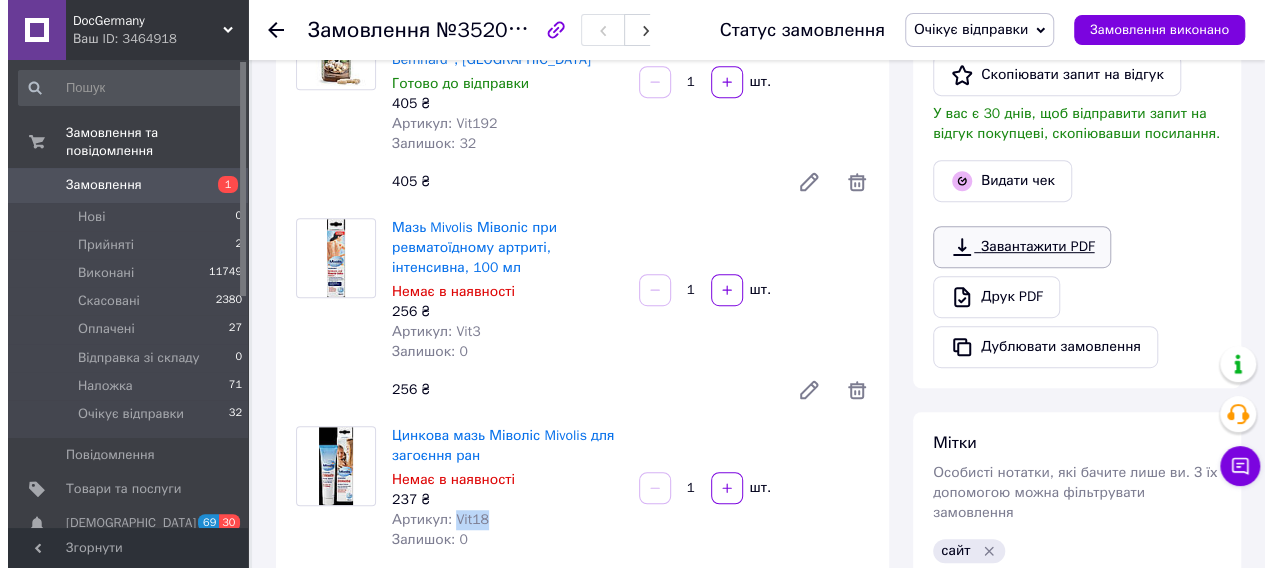 scroll, scrollTop: 400, scrollLeft: 0, axis: vertical 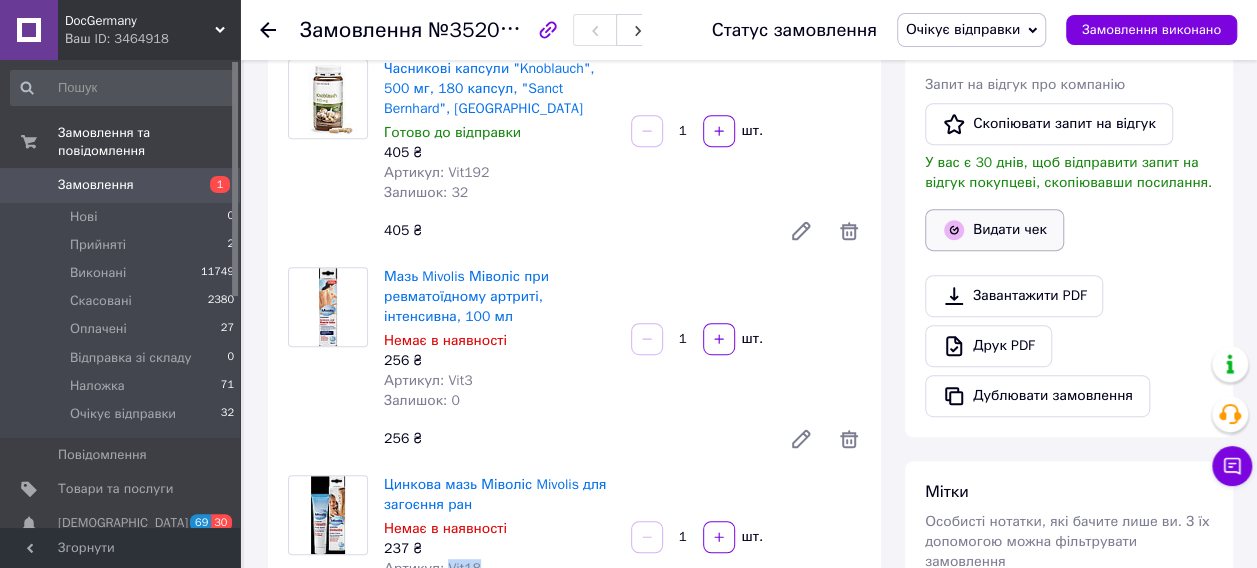click on "Видати чек" at bounding box center (994, 230) 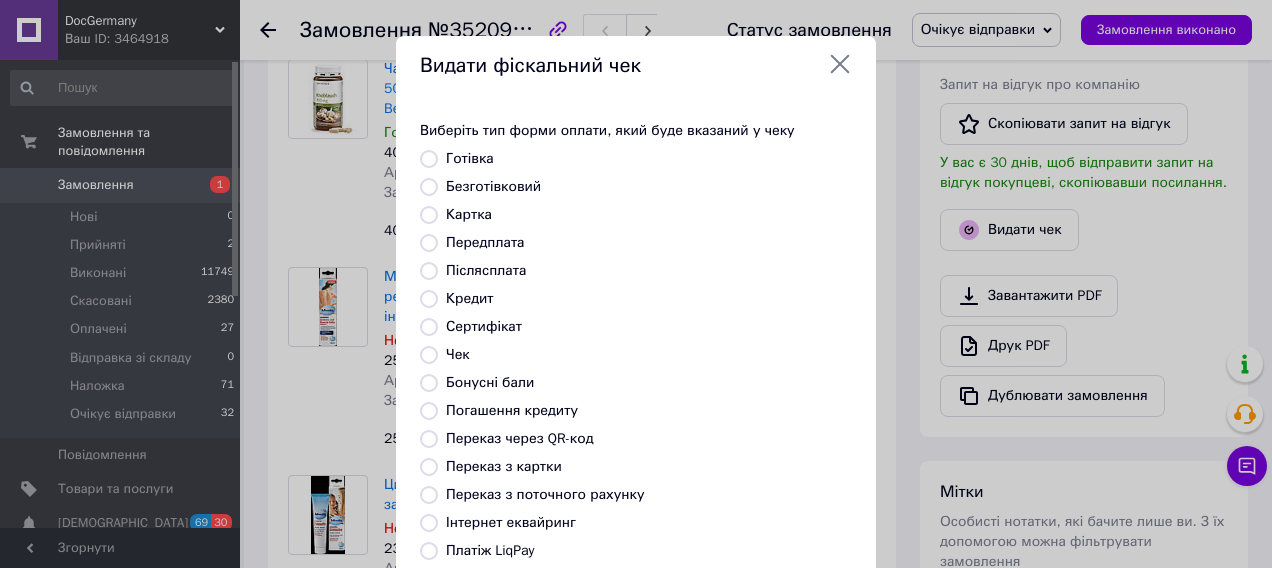 scroll, scrollTop: 290, scrollLeft: 0, axis: vertical 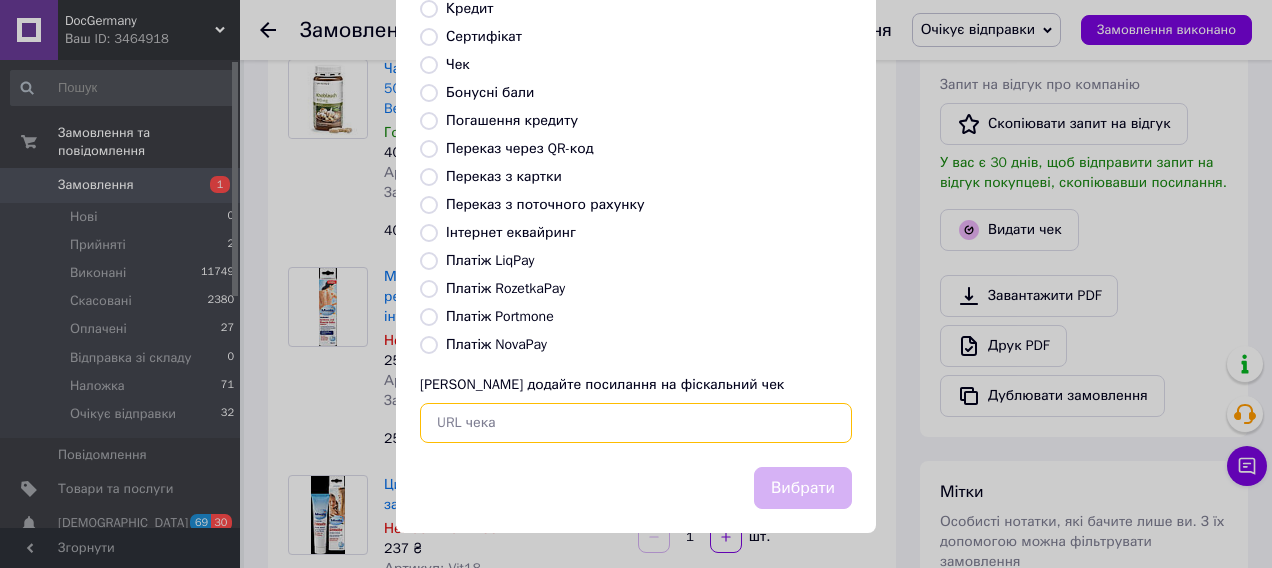 click at bounding box center (636, 423) 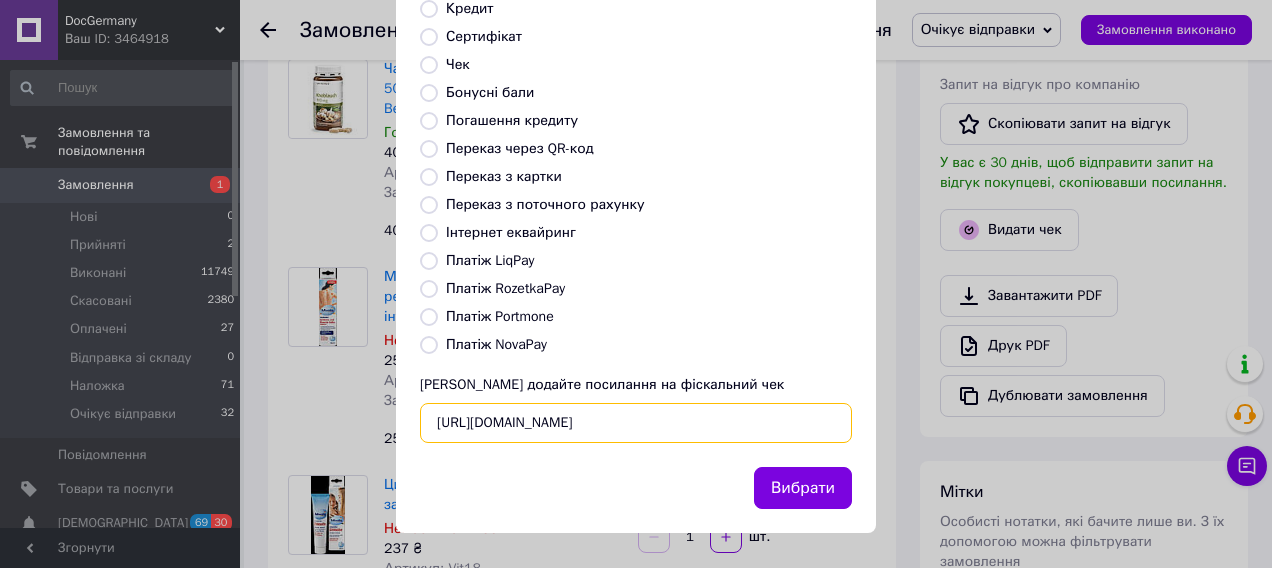 scroll, scrollTop: 0, scrollLeft: 28, axis: horizontal 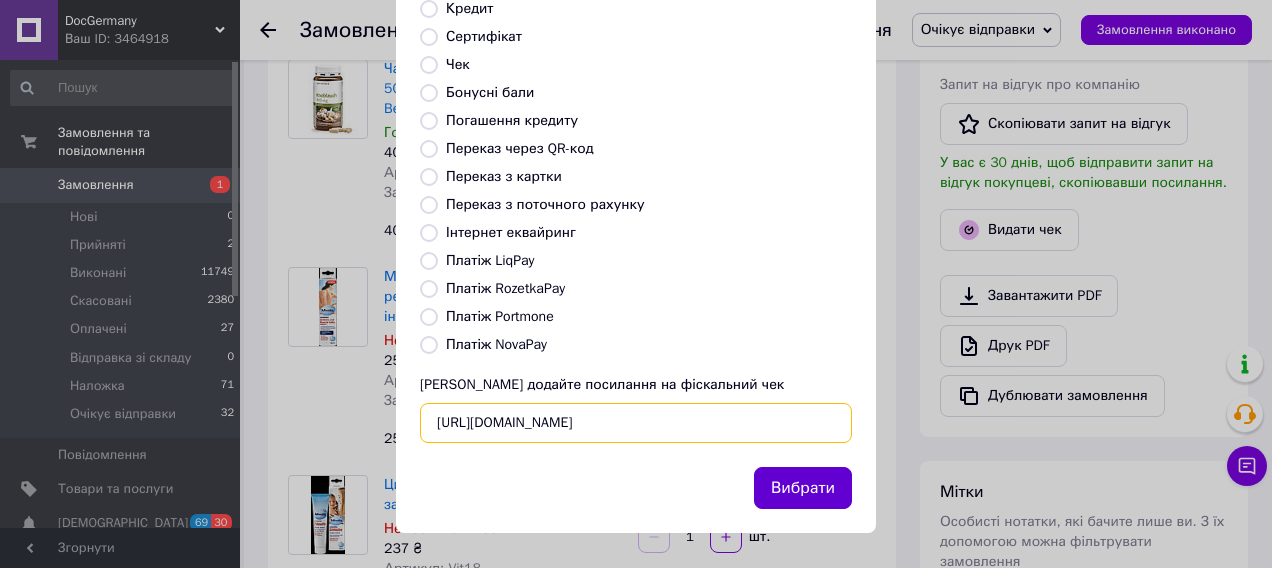 type on "https://check.checkbox.ua/8bca7ae1-b724-469b-9a37-d0c979462c64" 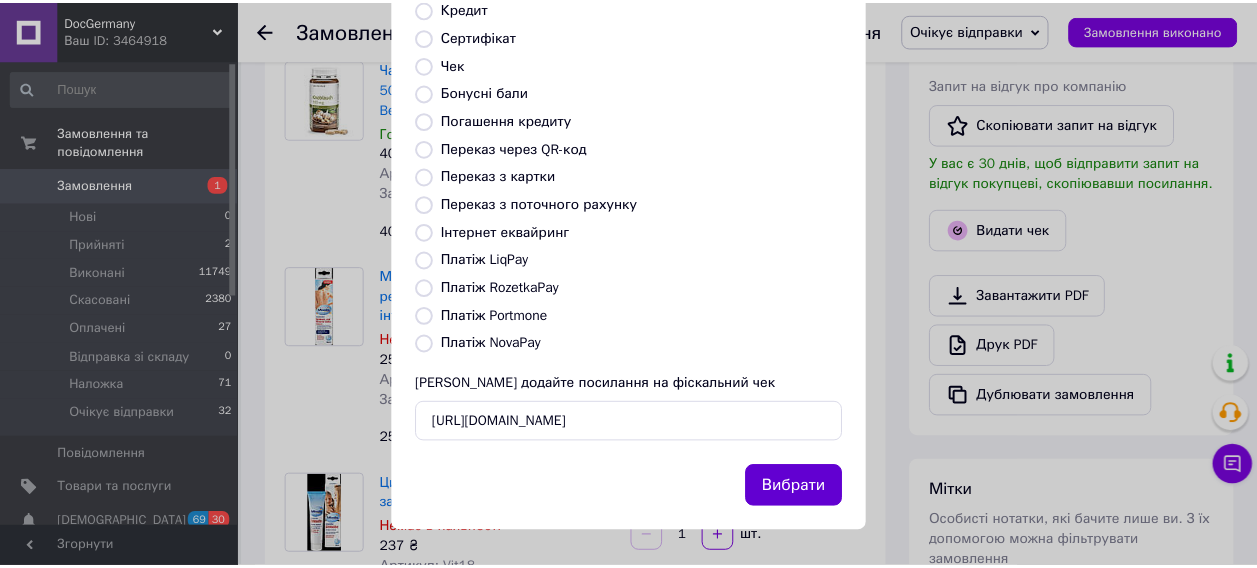 scroll, scrollTop: 0, scrollLeft: 0, axis: both 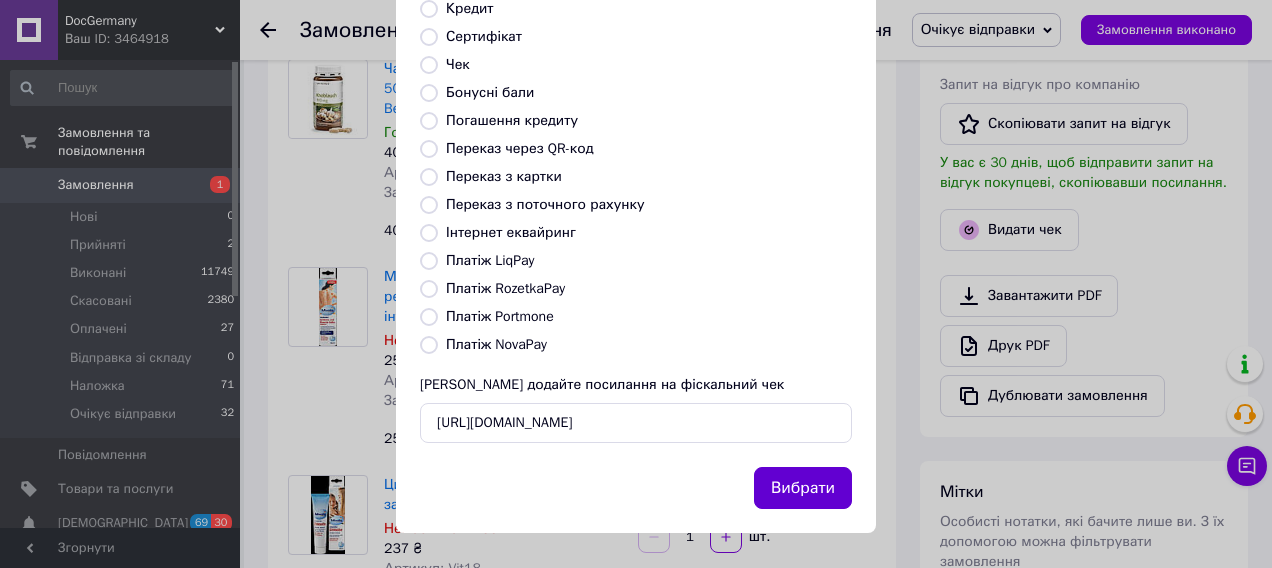 click on "Вибрати" at bounding box center [803, 488] 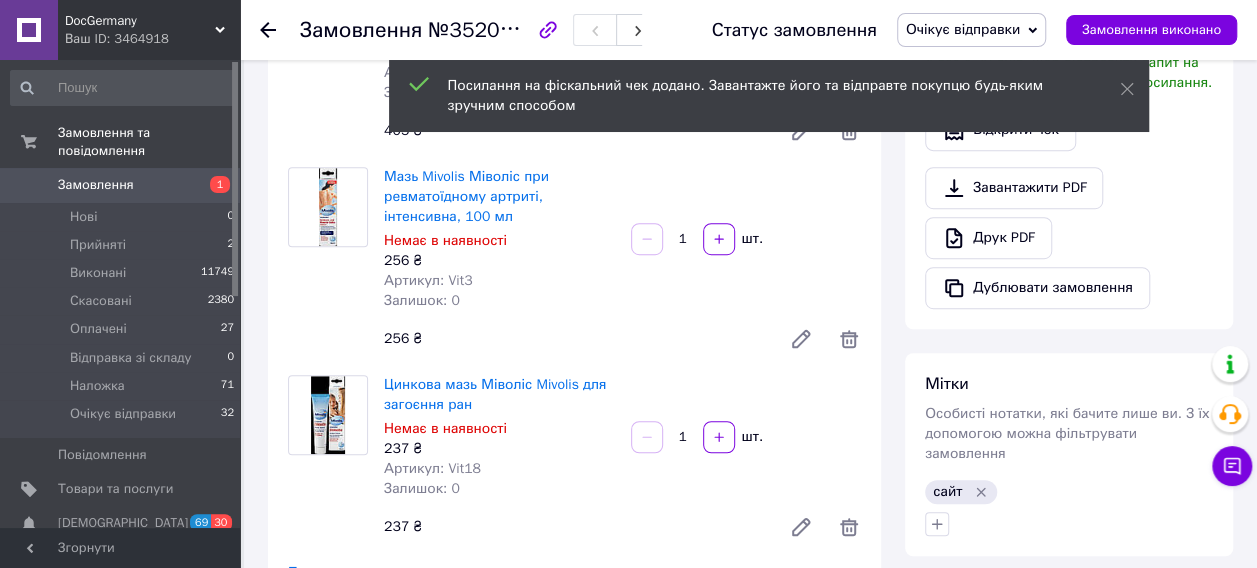 scroll, scrollTop: 900, scrollLeft: 0, axis: vertical 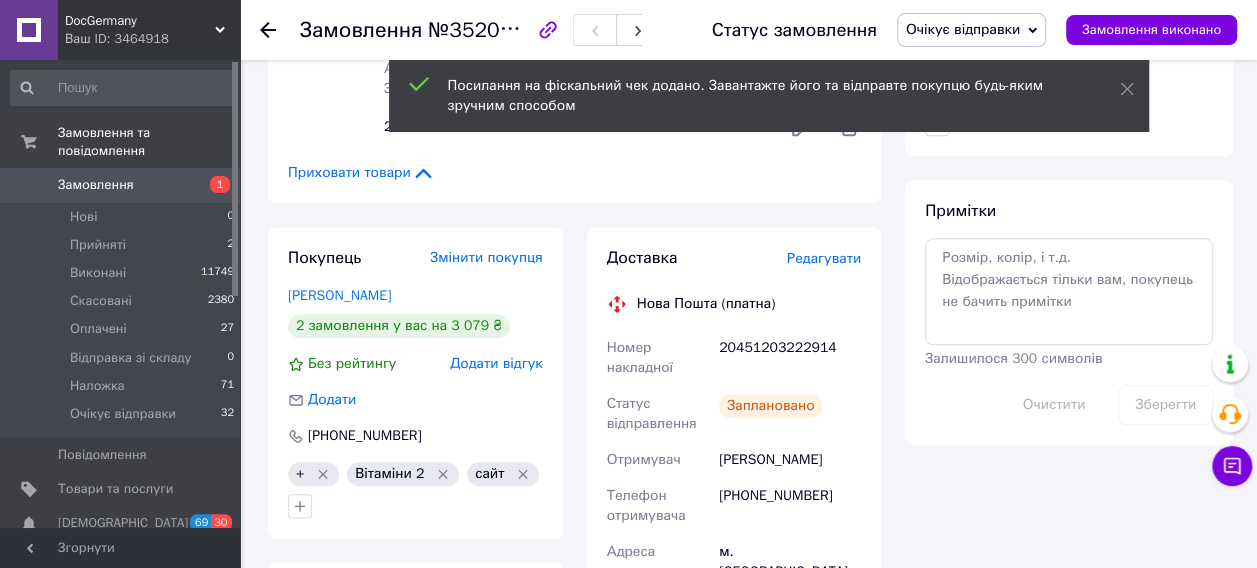click on "20451203222914" at bounding box center (790, 358) 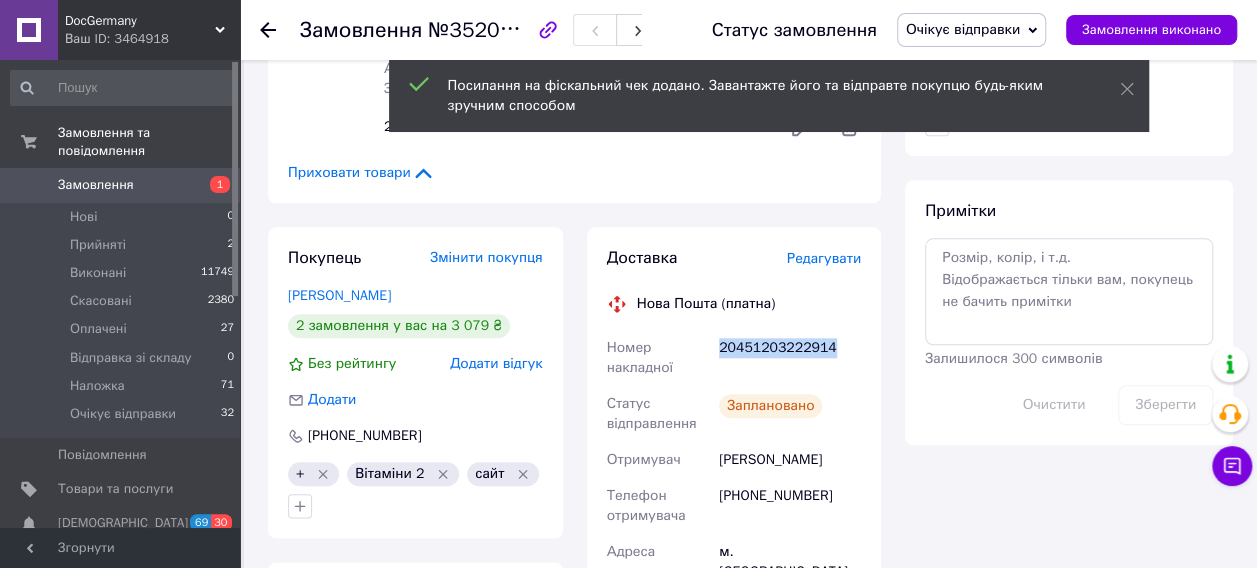 click on "20451203222914" at bounding box center [790, 358] 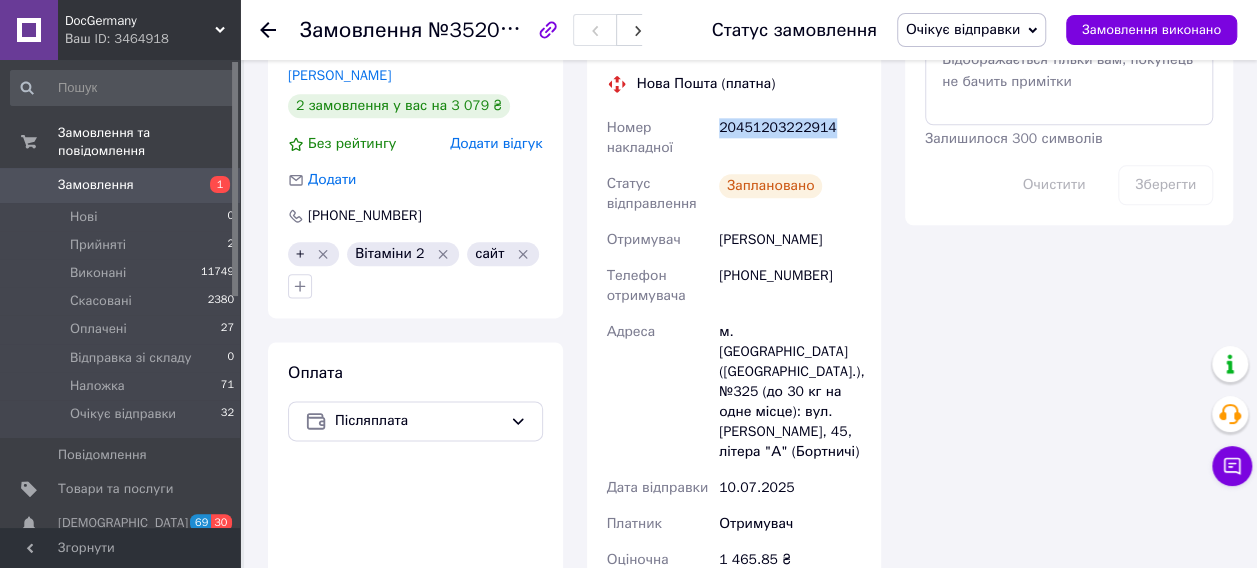 scroll, scrollTop: 1000, scrollLeft: 0, axis: vertical 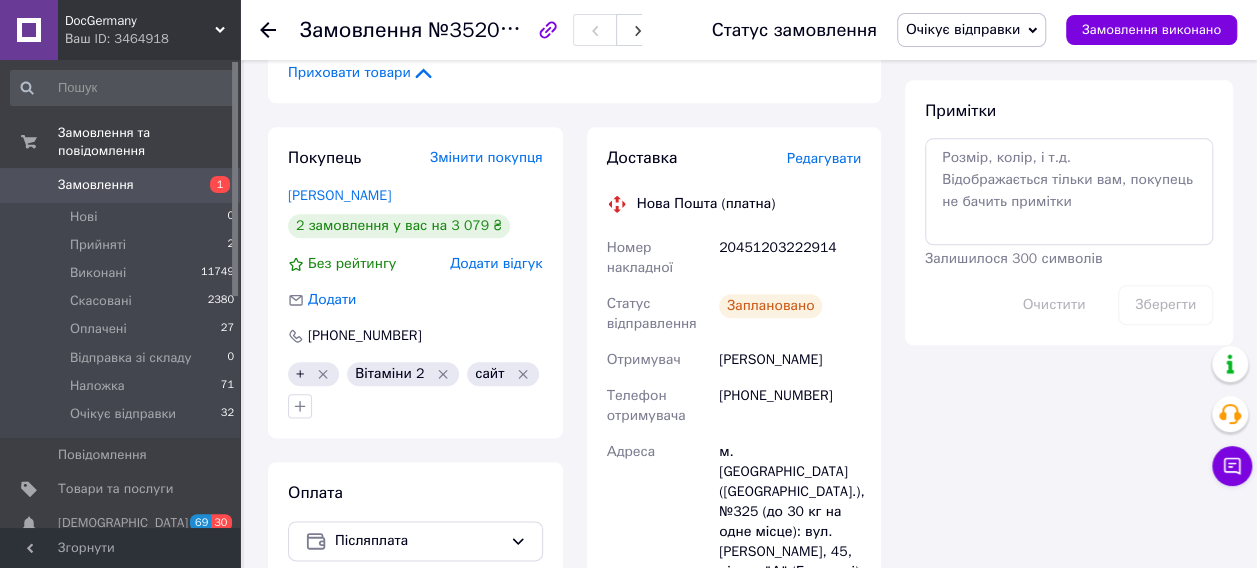 click on "Заплановано" at bounding box center (790, 314) 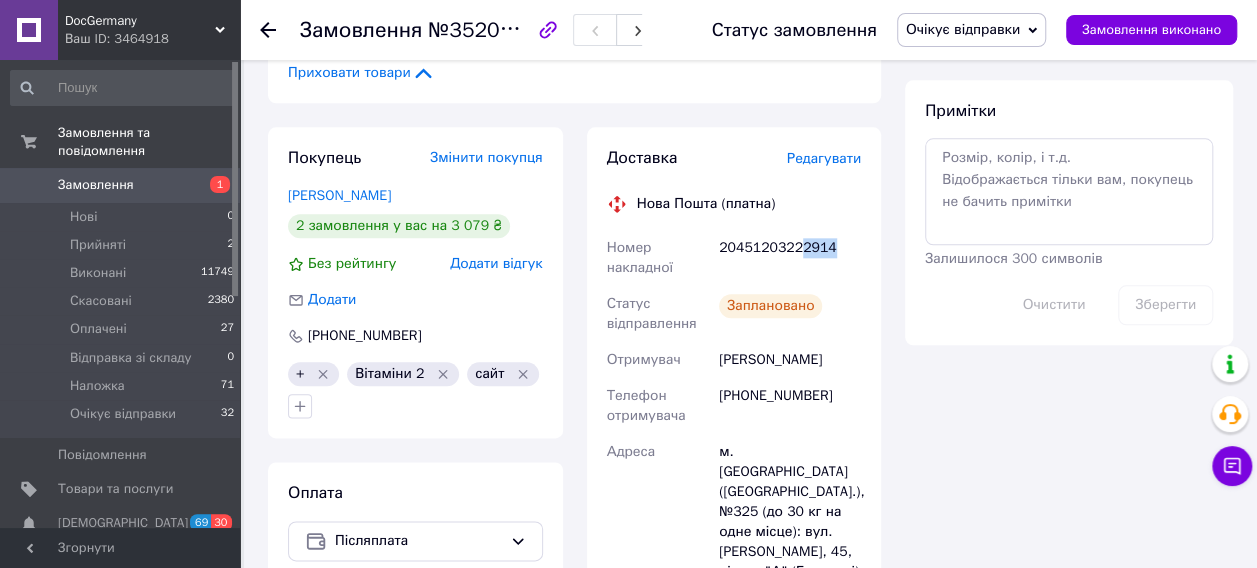 drag, startPoint x: 796, startPoint y: 246, endPoint x: 842, endPoint y: 248, distance: 46.043457 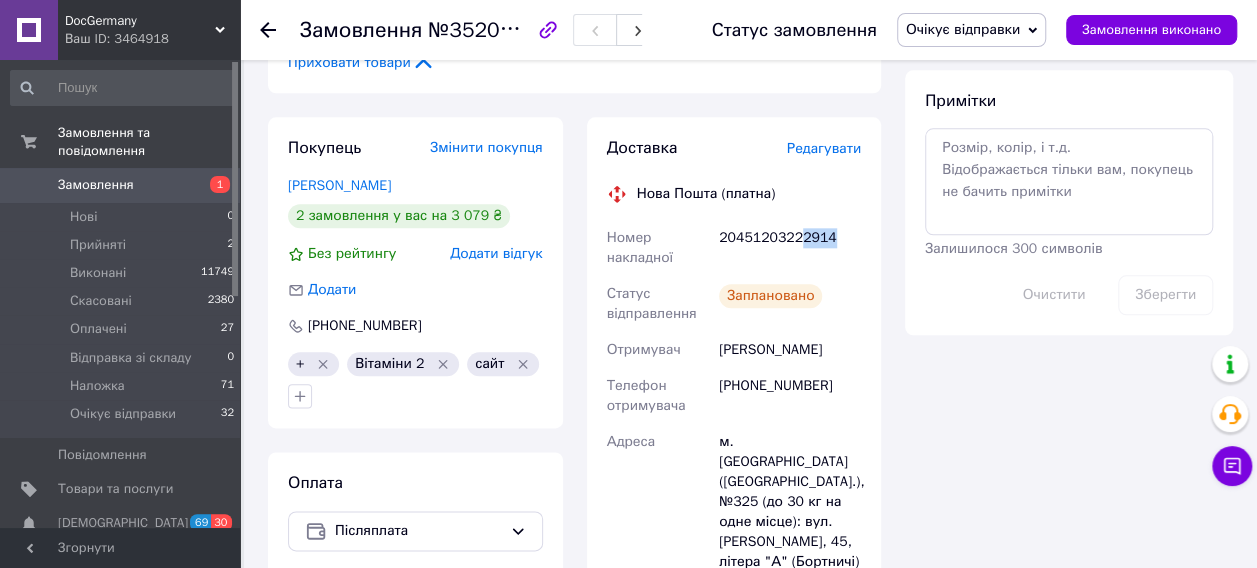 scroll, scrollTop: 1100, scrollLeft: 0, axis: vertical 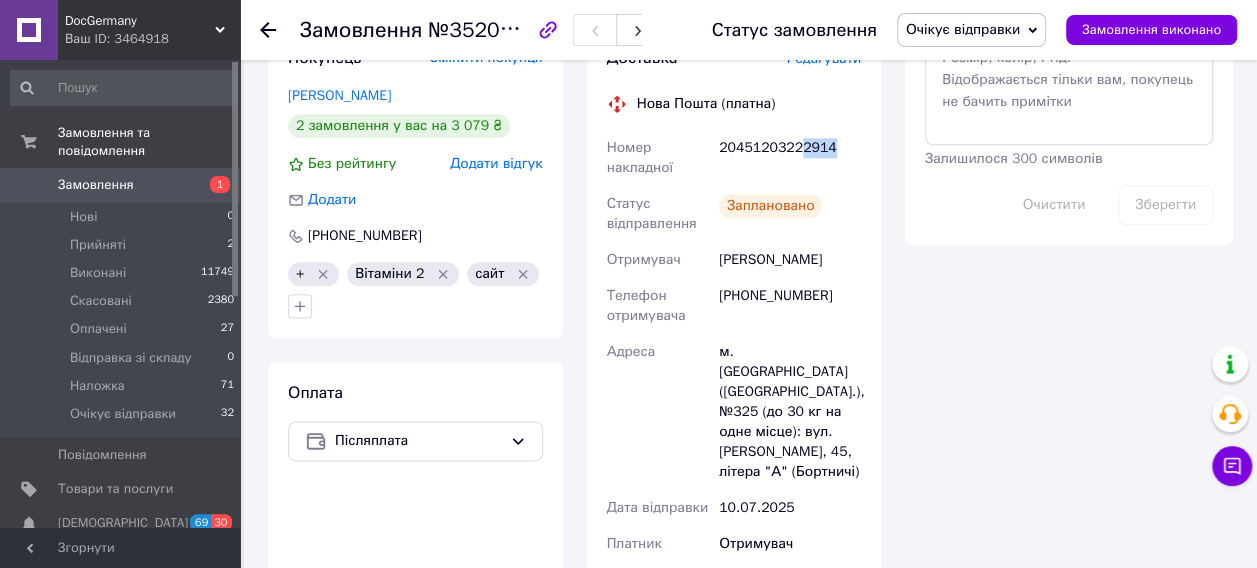 click on "Замовлення" at bounding box center [96, 185] 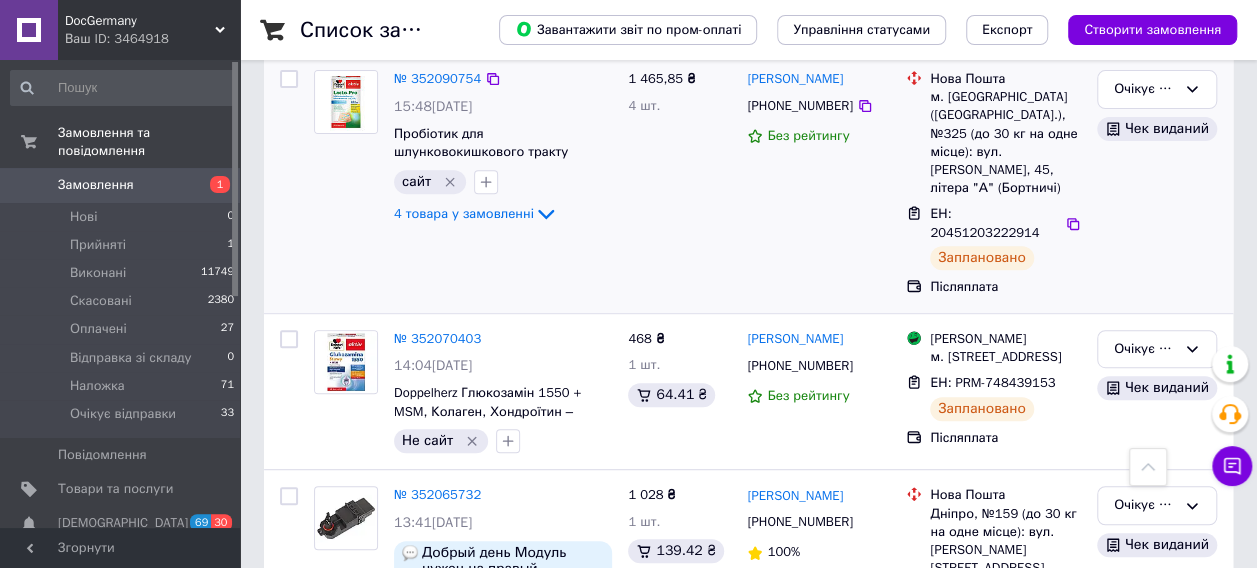 scroll, scrollTop: 200, scrollLeft: 0, axis: vertical 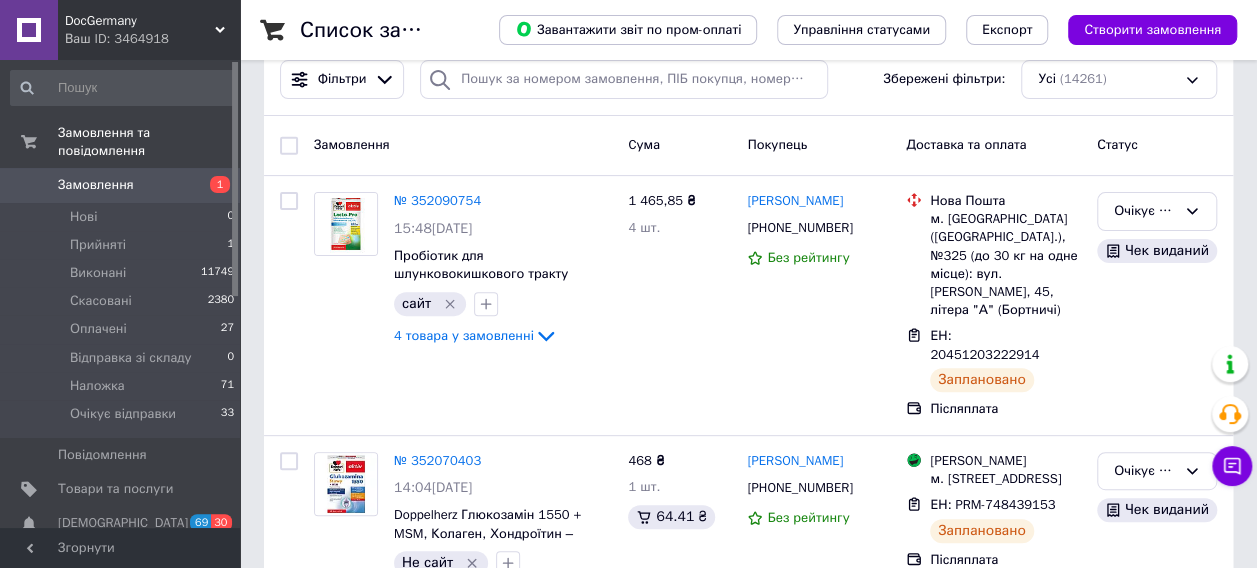 click on "Замовлення" at bounding box center (121, 185) 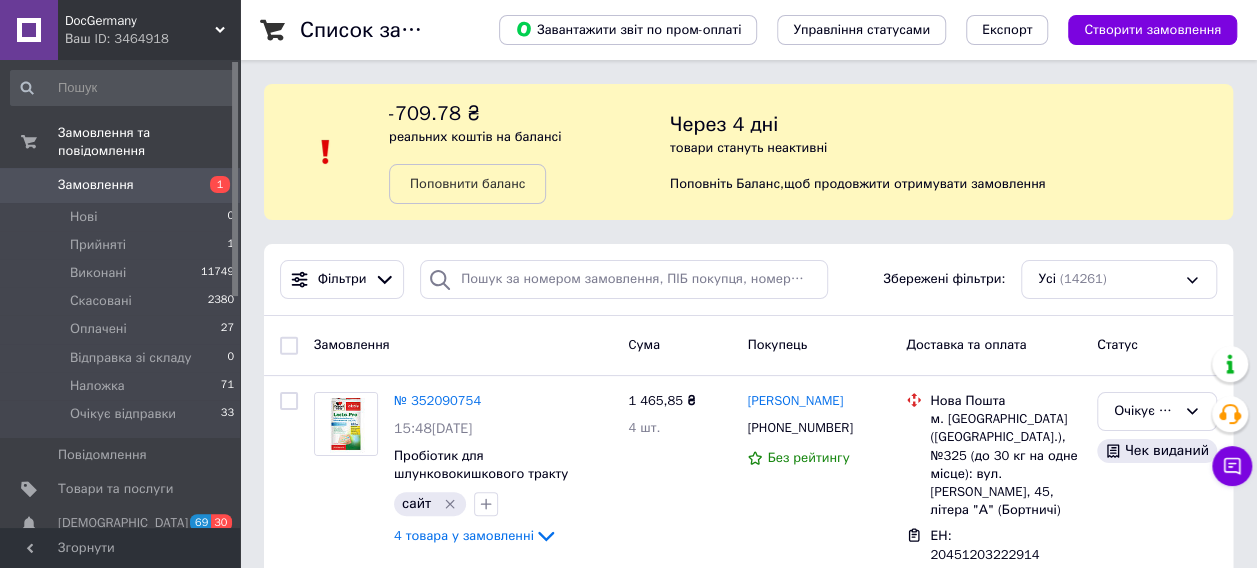 click on "Замовлення" at bounding box center (121, 185) 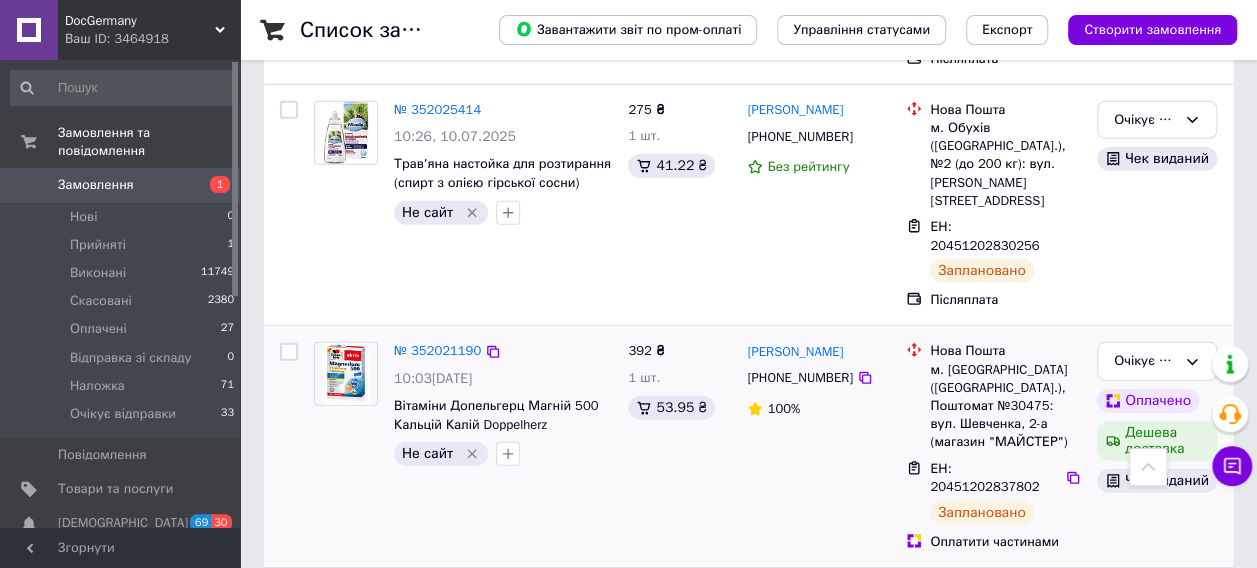 scroll, scrollTop: 2900, scrollLeft: 0, axis: vertical 